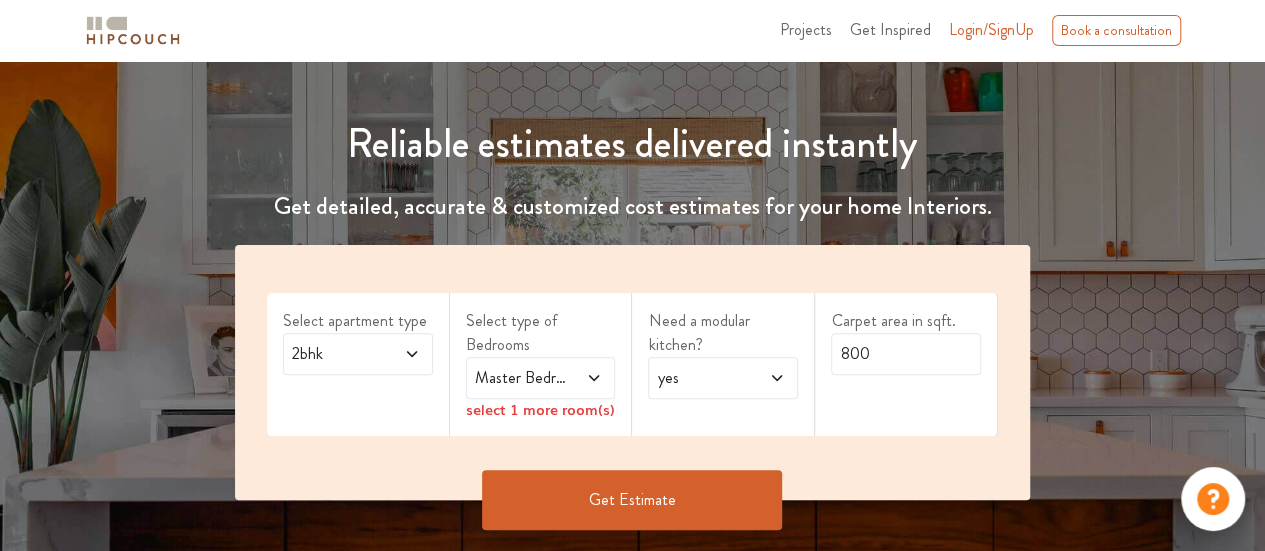 scroll, scrollTop: 182, scrollLeft: 0, axis: vertical 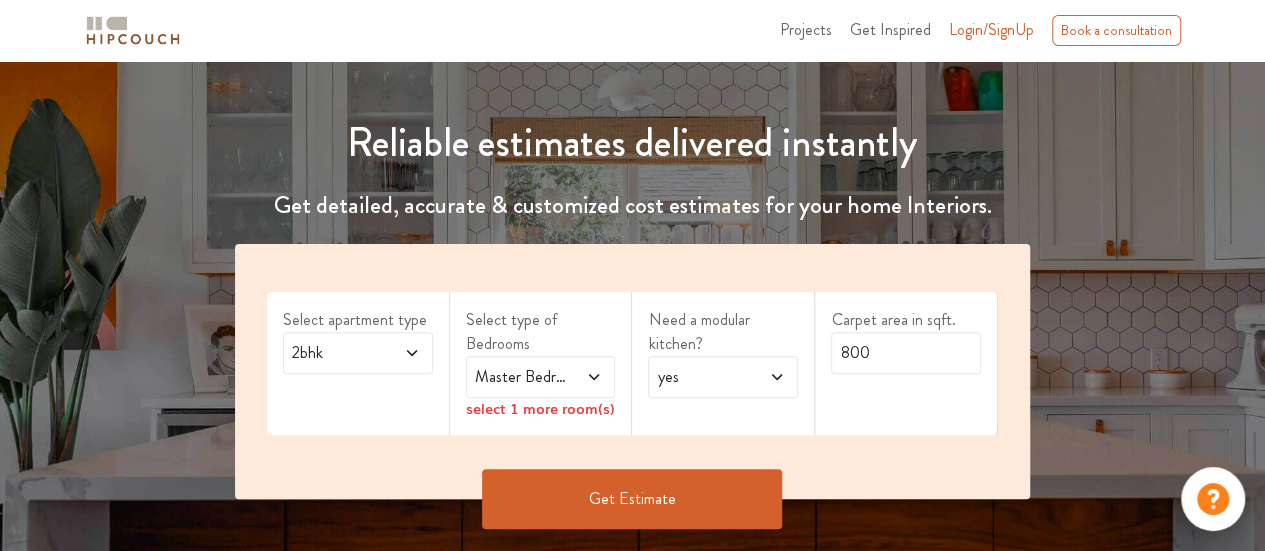click at bounding box center [403, 353] 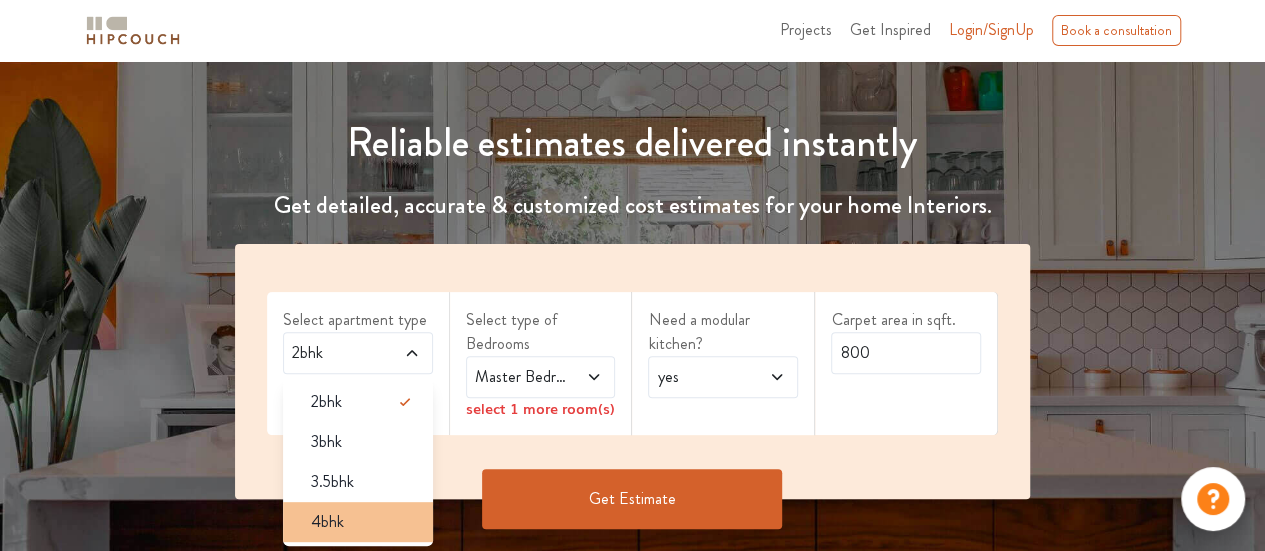click on "4bhk" at bounding box center [327, 522] 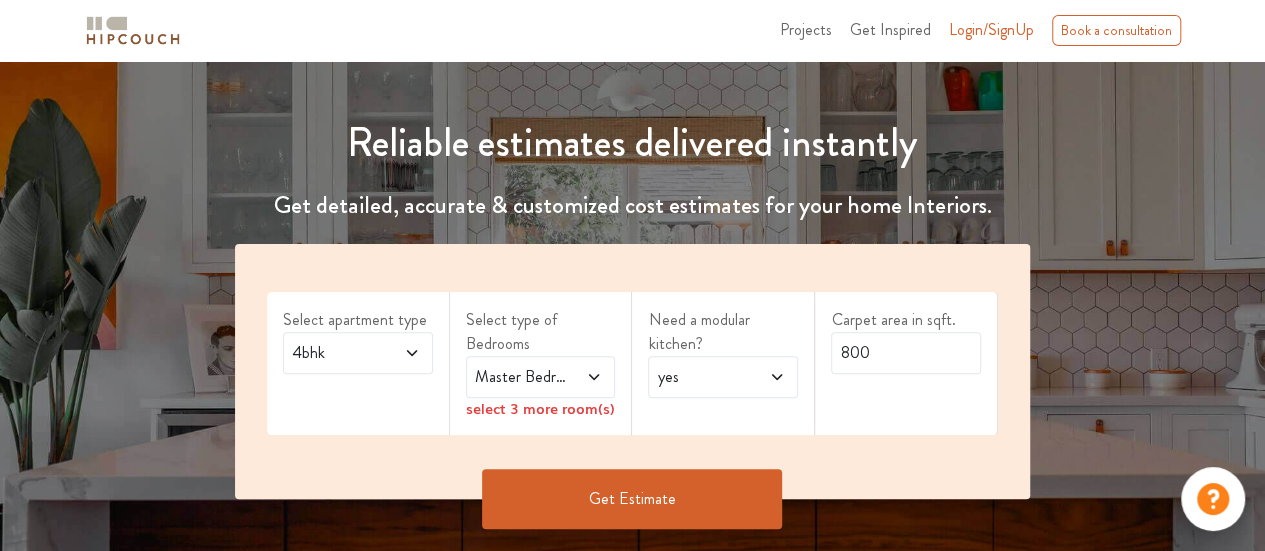 click 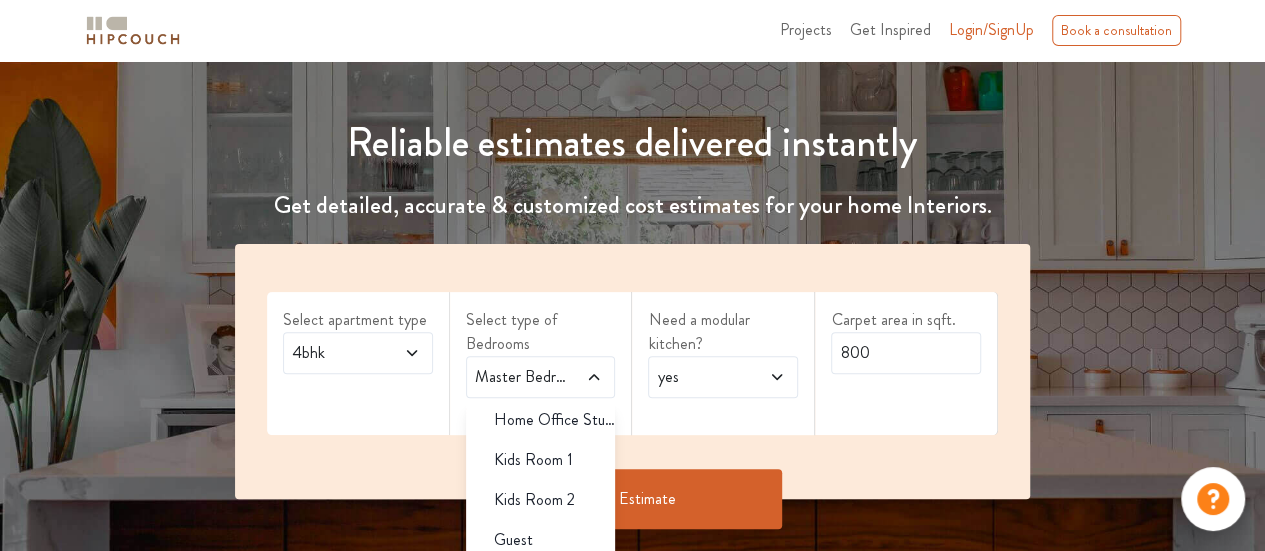 scroll, scrollTop: 52, scrollLeft: 0, axis: vertical 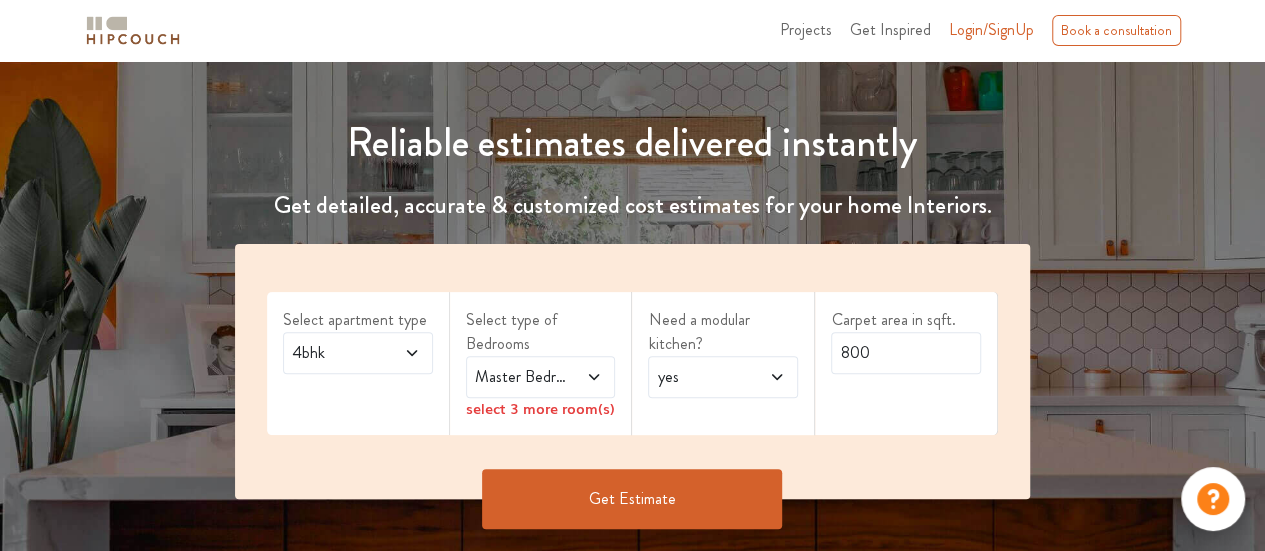 click on "Master Bedroom" at bounding box center [541, 377] 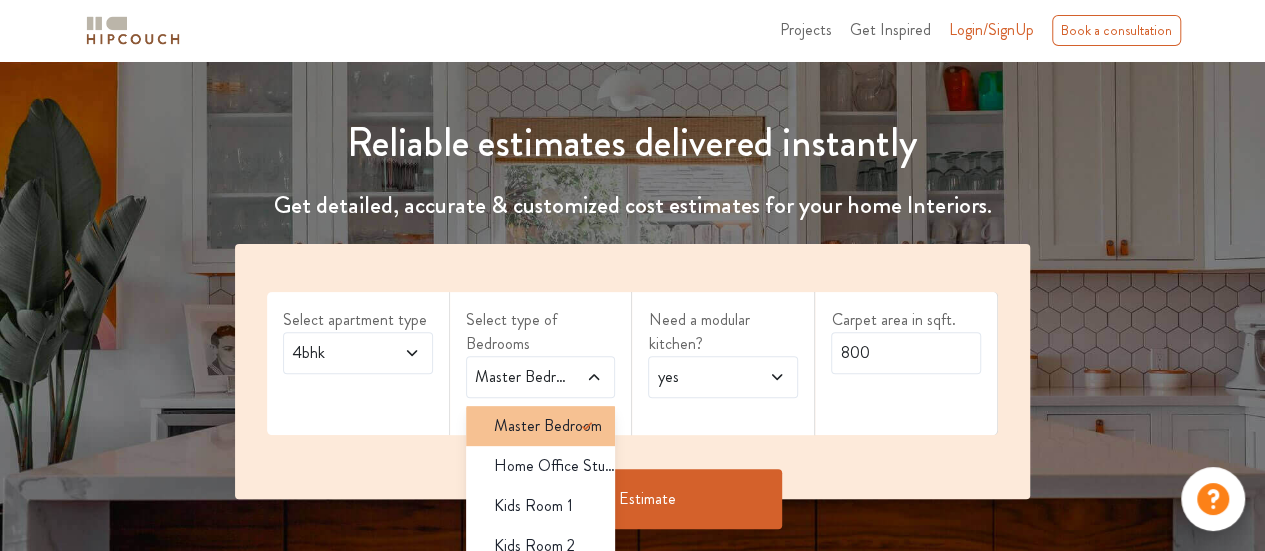 click on "Master Bedroom" at bounding box center (548, 426) 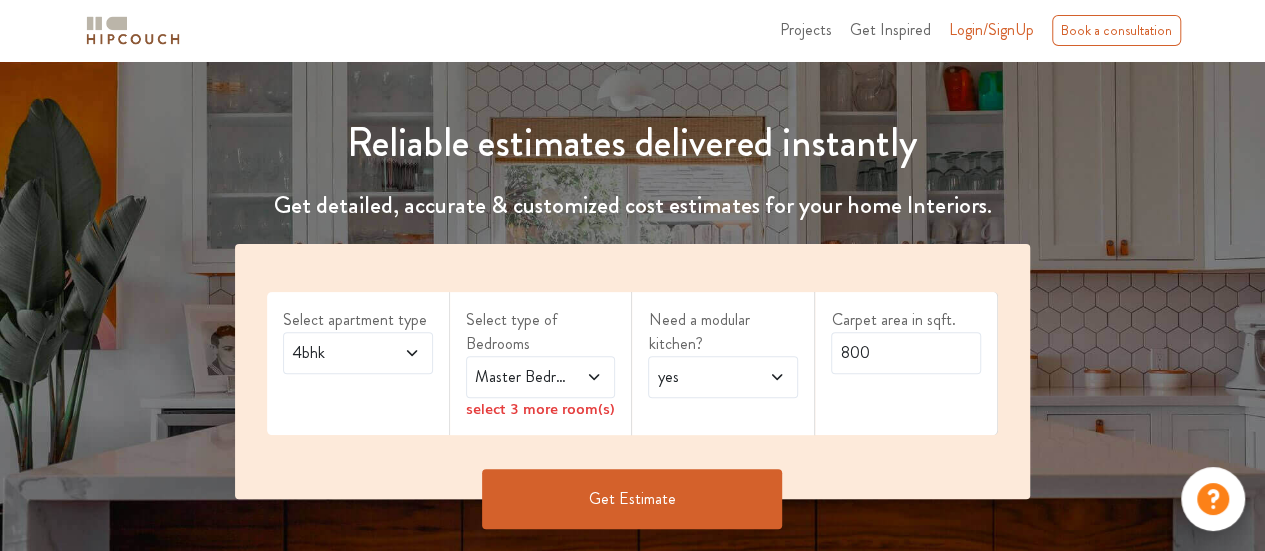 click on "Select type of Bedrooms" at bounding box center (541, 332) 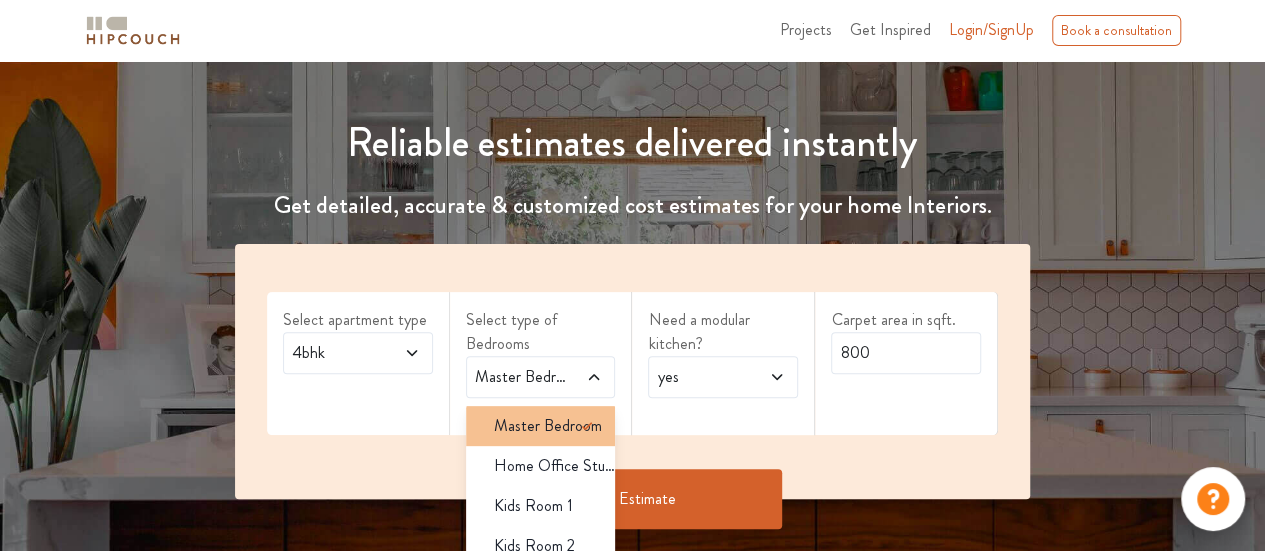 click on "Master Bedroom" at bounding box center [548, 426] 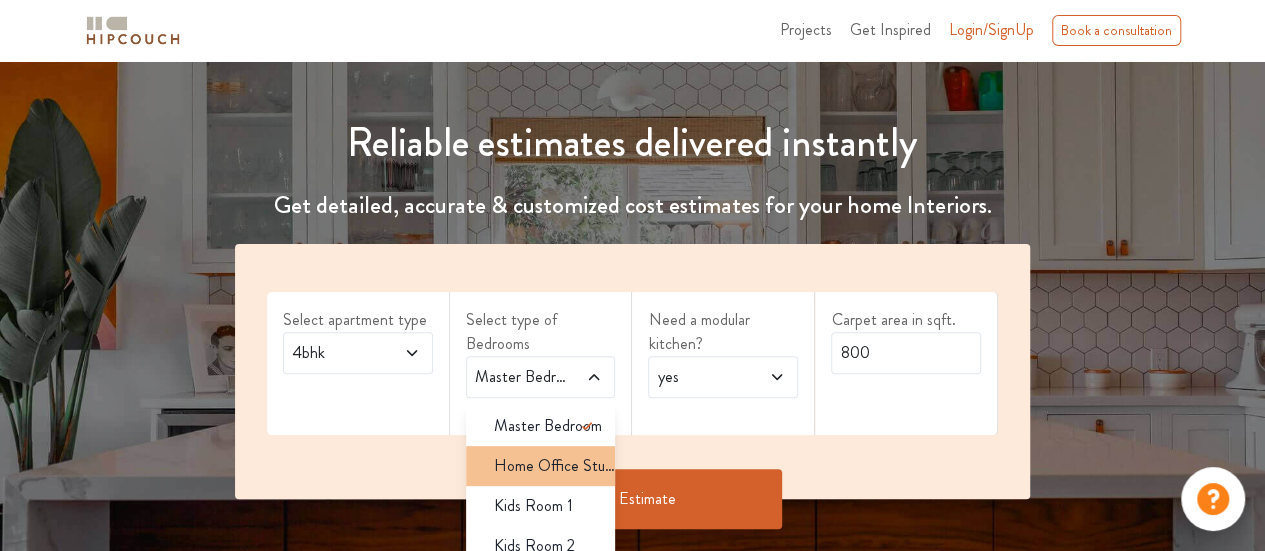 scroll, scrollTop: 52, scrollLeft: 0, axis: vertical 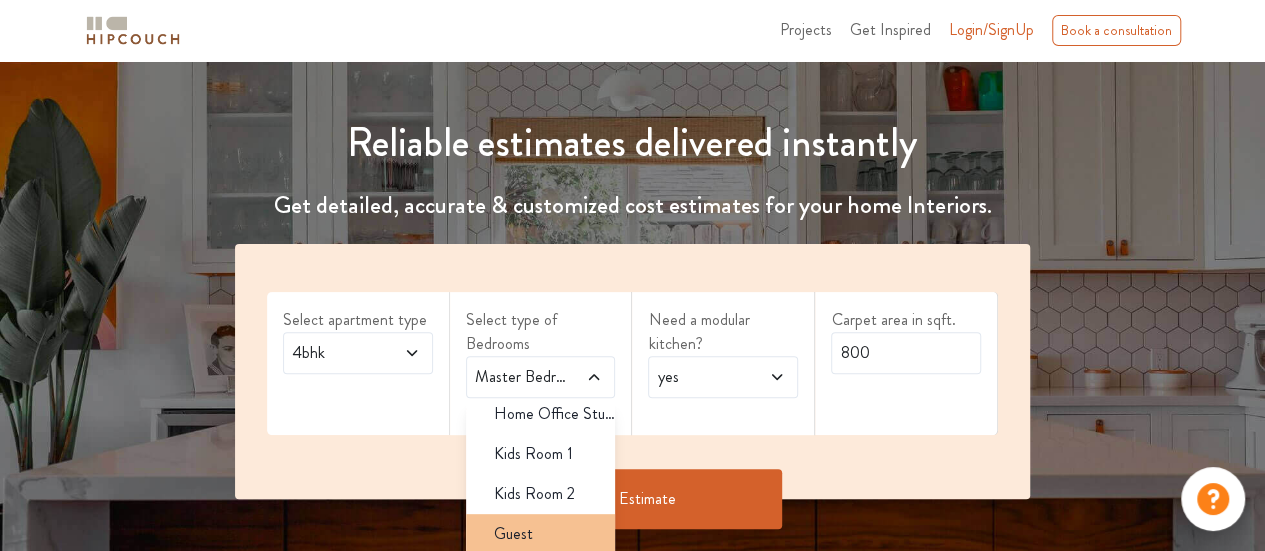 click on "Guest" at bounding box center (513, 534) 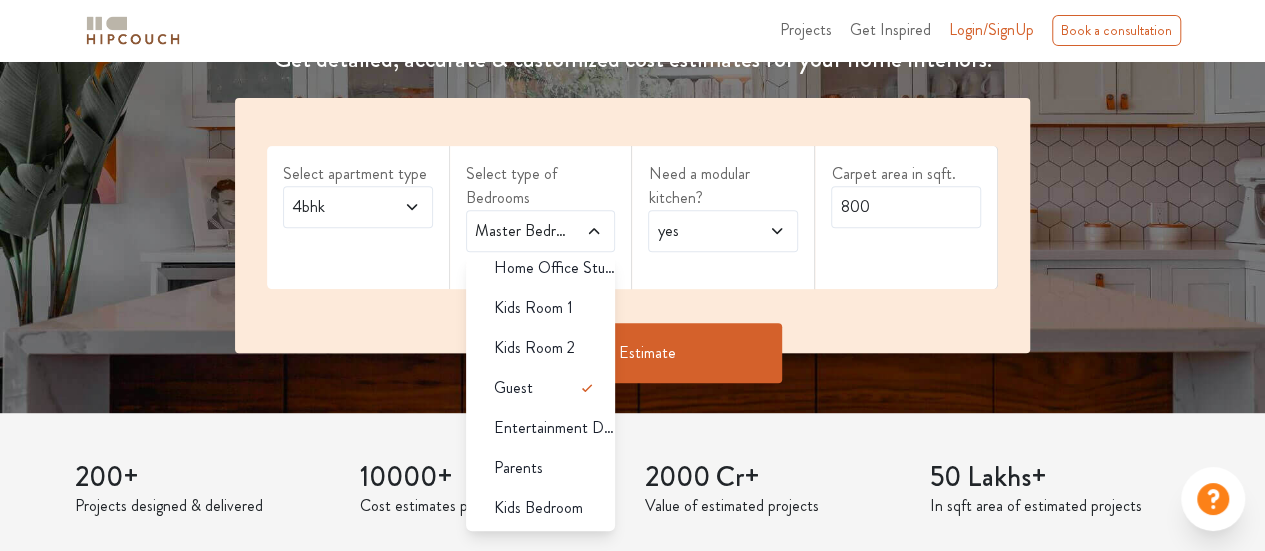 scroll, scrollTop: 330, scrollLeft: 0, axis: vertical 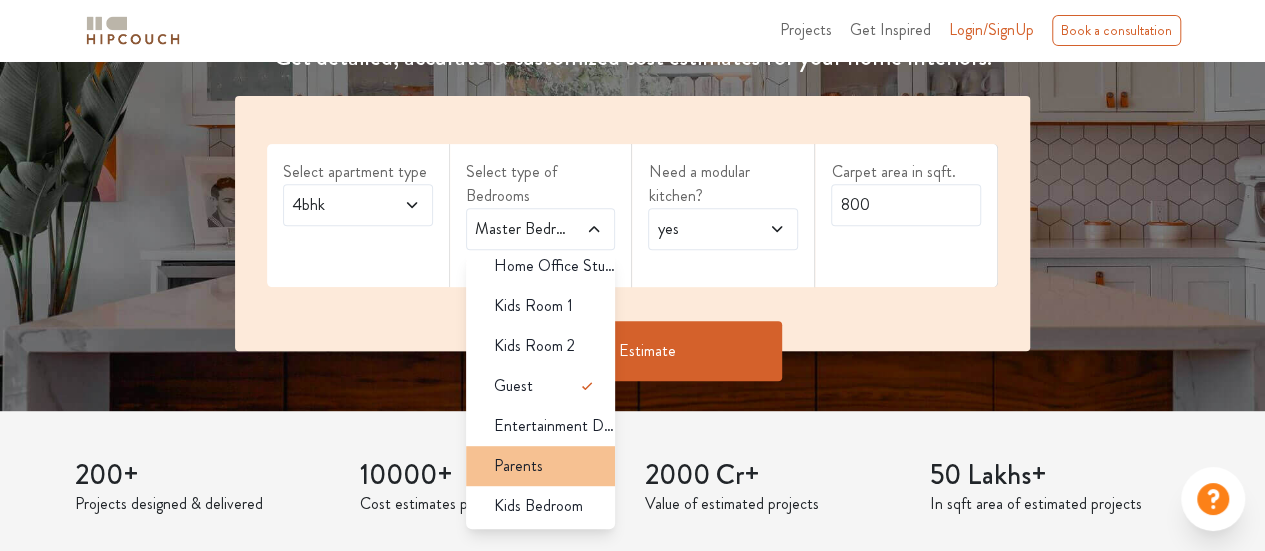 click on "Parents" at bounding box center [547, 466] 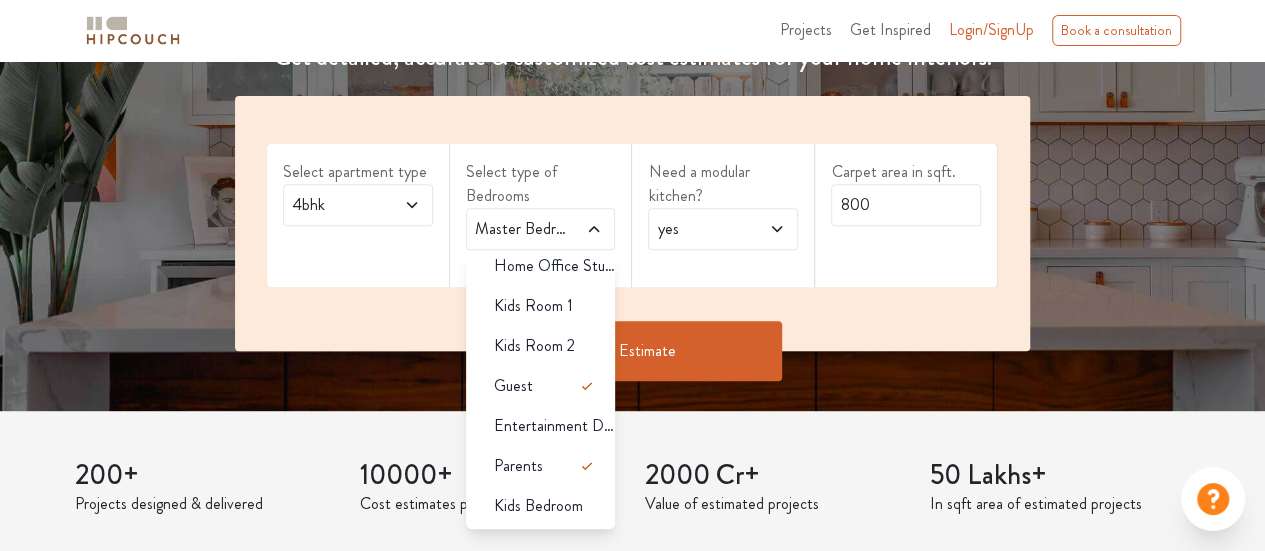 scroll, scrollTop: 0, scrollLeft: 0, axis: both 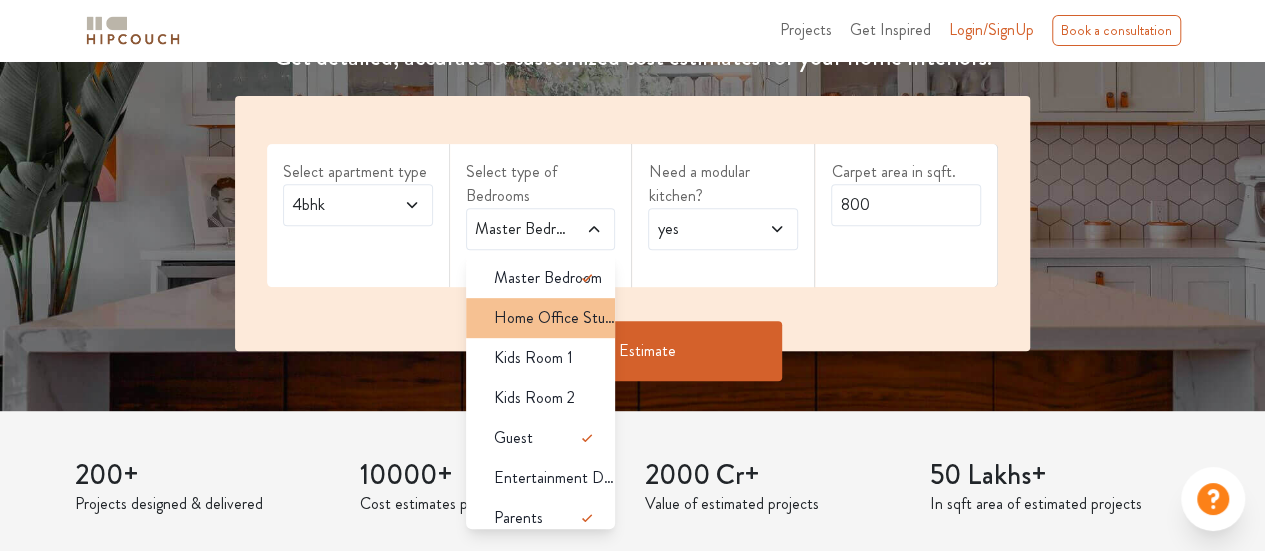 click on "Home Office Study" at bounding box center [555, 318] 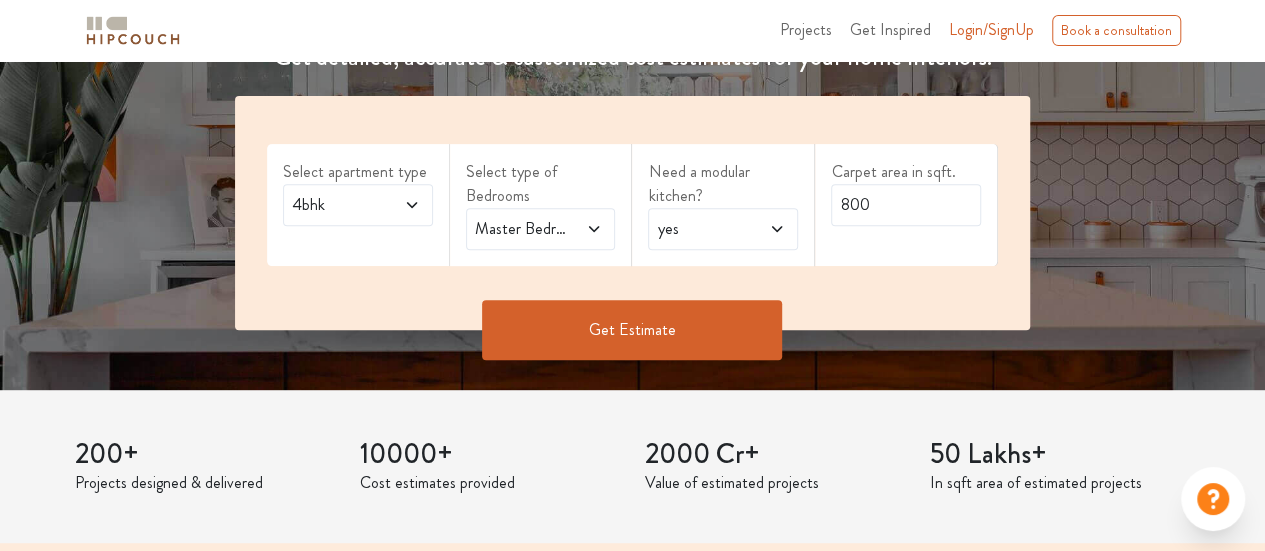click on "Get Estimate" at bounding box center (632, 330) 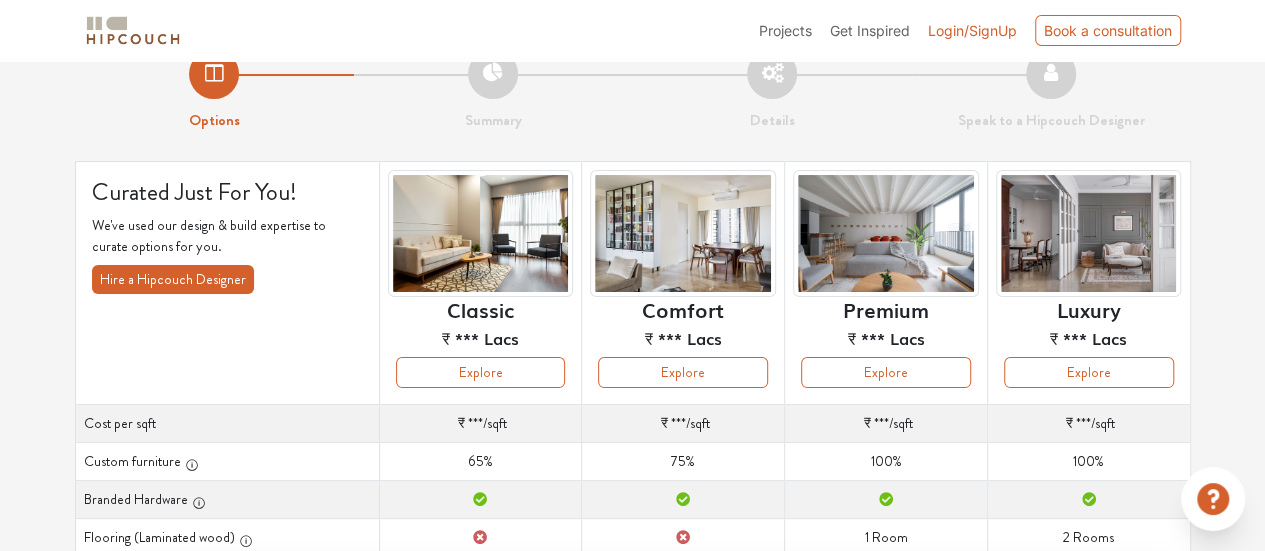 scroll, scrollTop: 0, scrollLeft: 0, axis: both 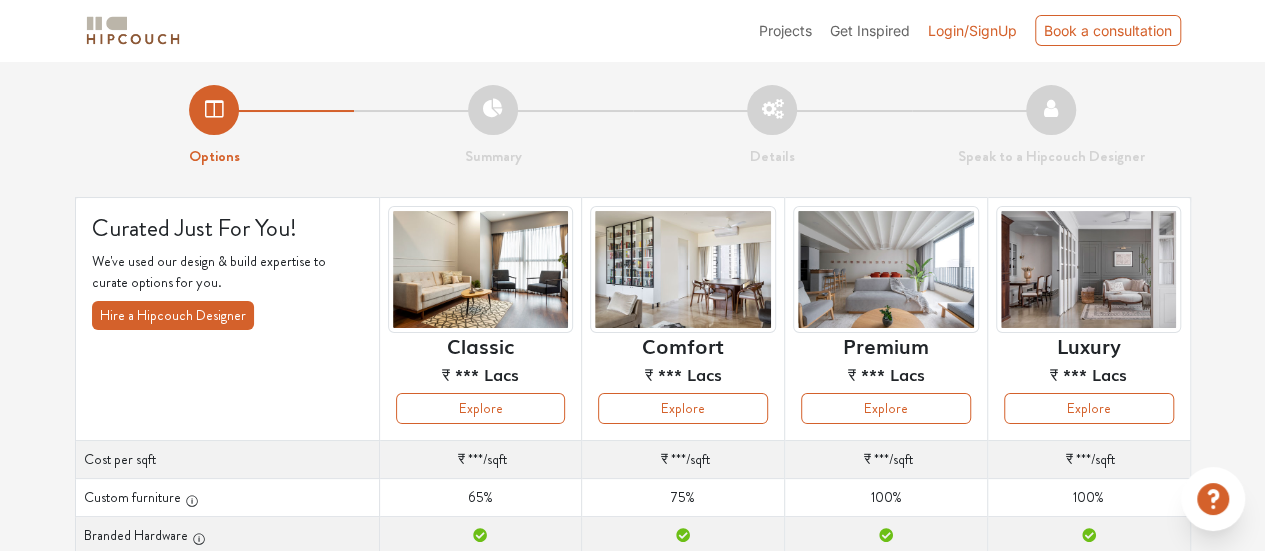 click on "Summary" at bounding box center (493, 126) 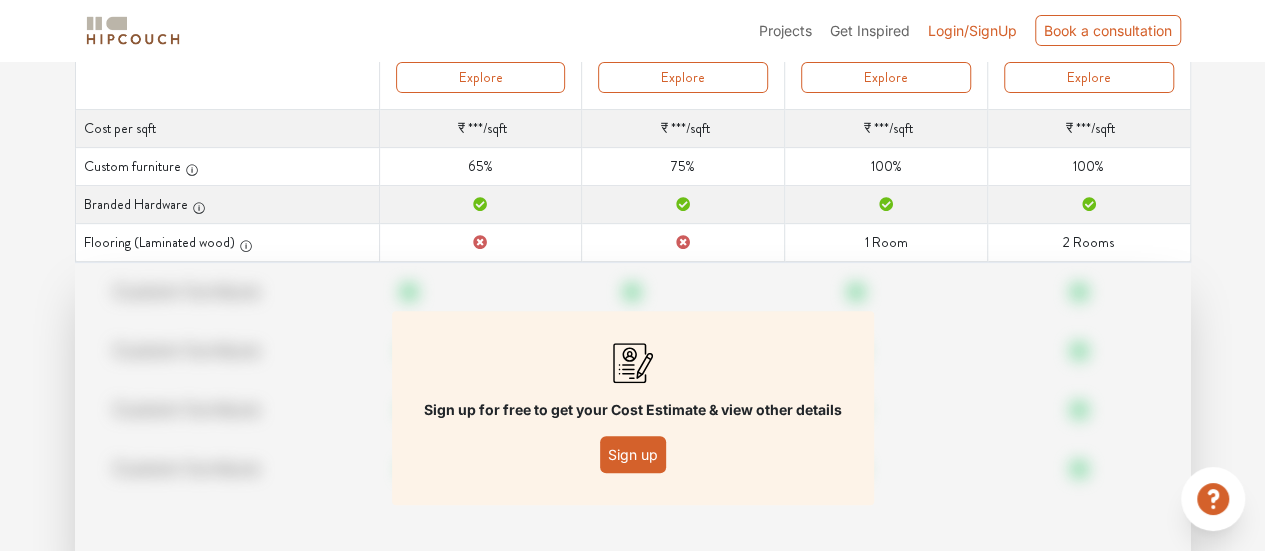scroll, scrollTop: 408, scrollLeft: 0, axis: vertical 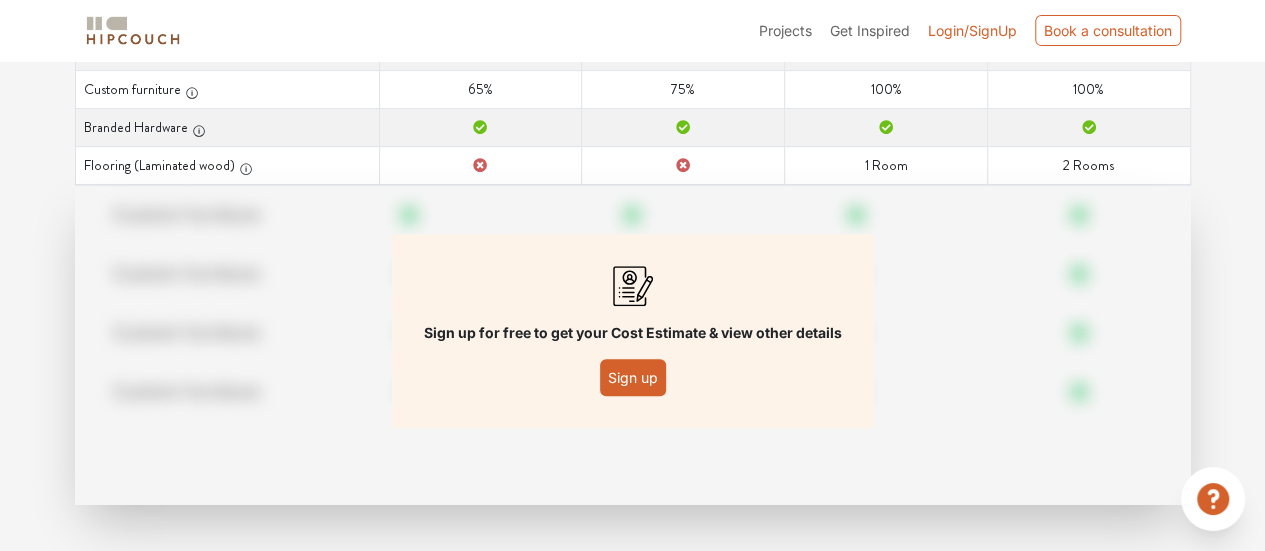 click on "Sign up" at bounding box center (633, 377) 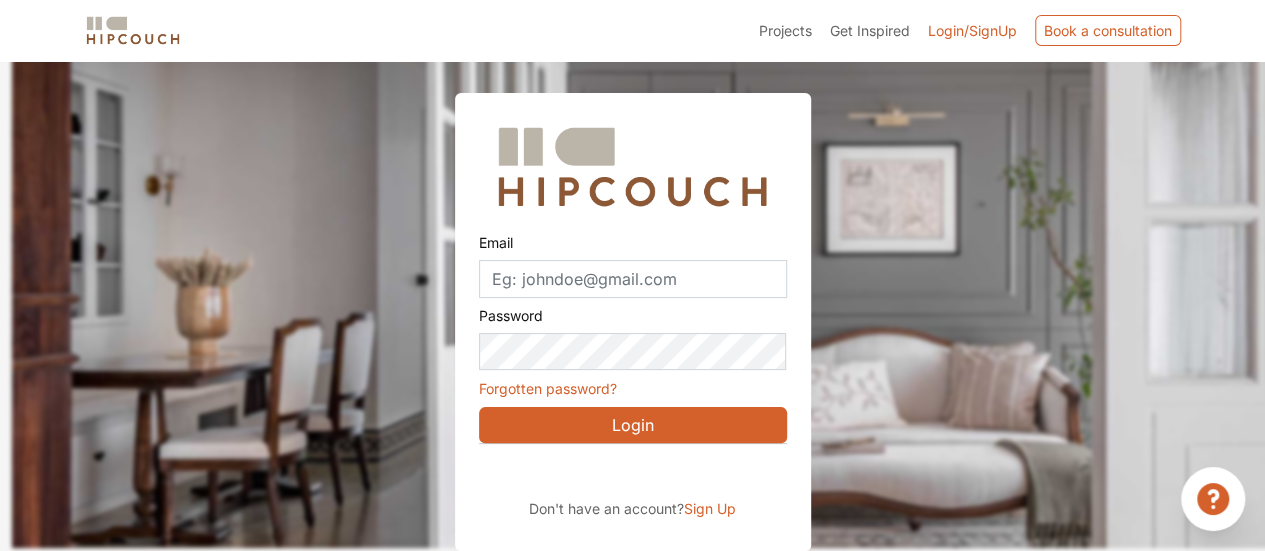 scroll, scrollTop: 62, scrollLeft: 0, axis: vertical 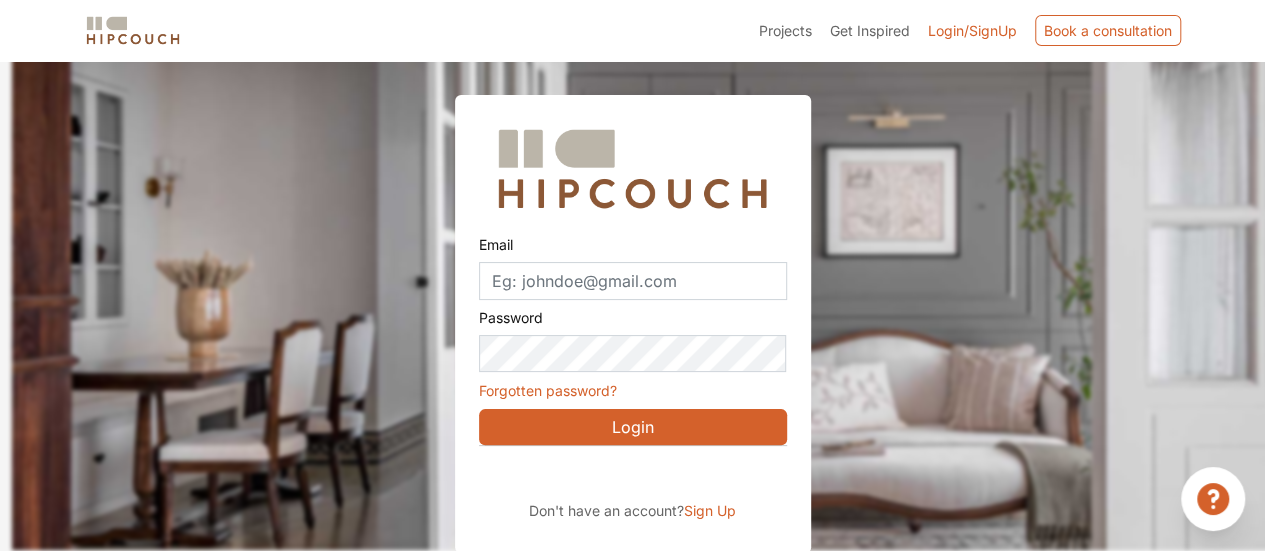 click on "Sign Up" at bounding box center (710, 510) 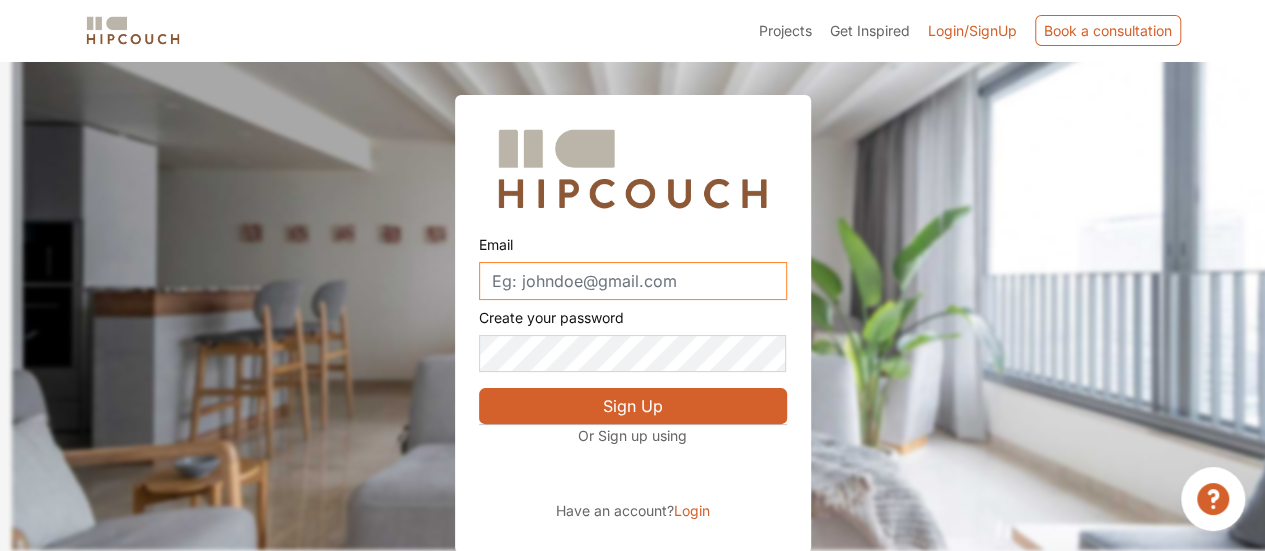 click on "Email" at bounding box center [633, 281] 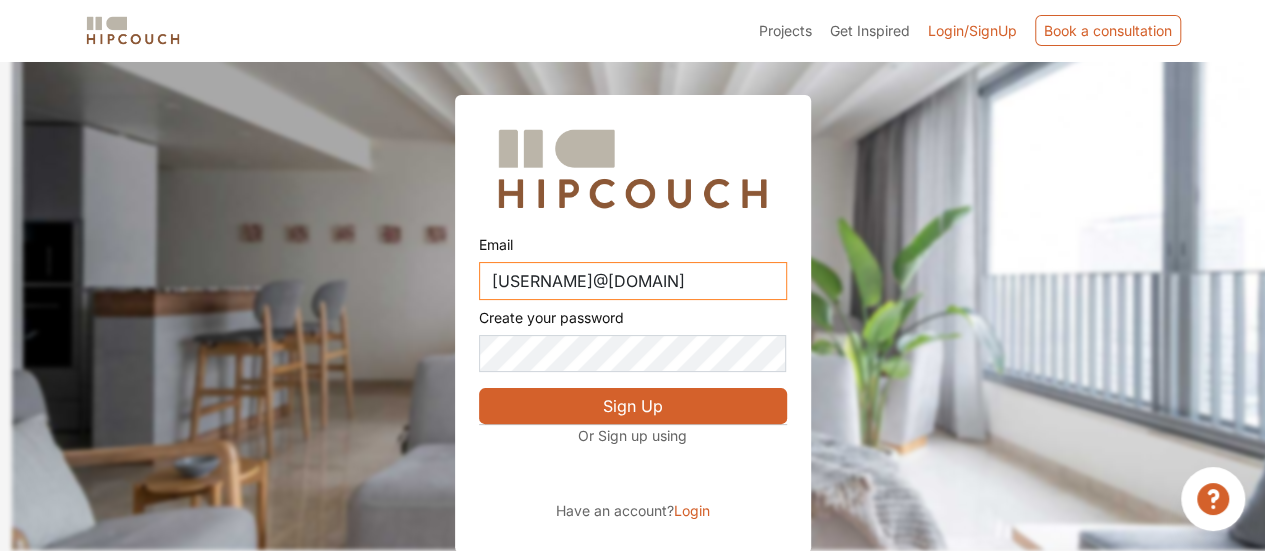 type on "koham72725@efpaper.com" 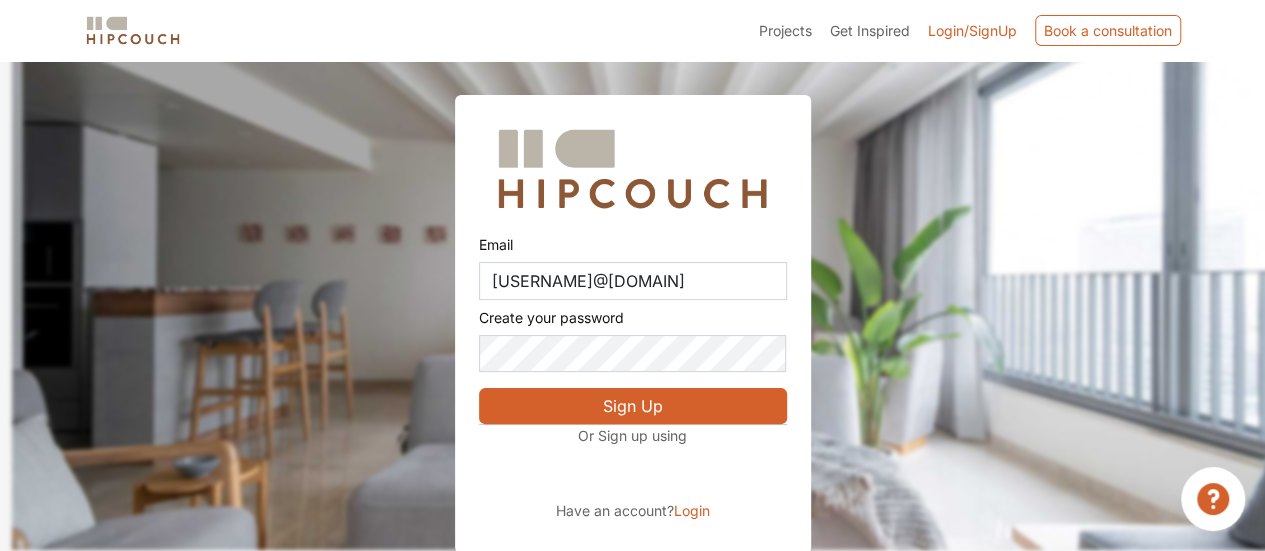 click on "Sign Up" at bounding box center (633, 406) 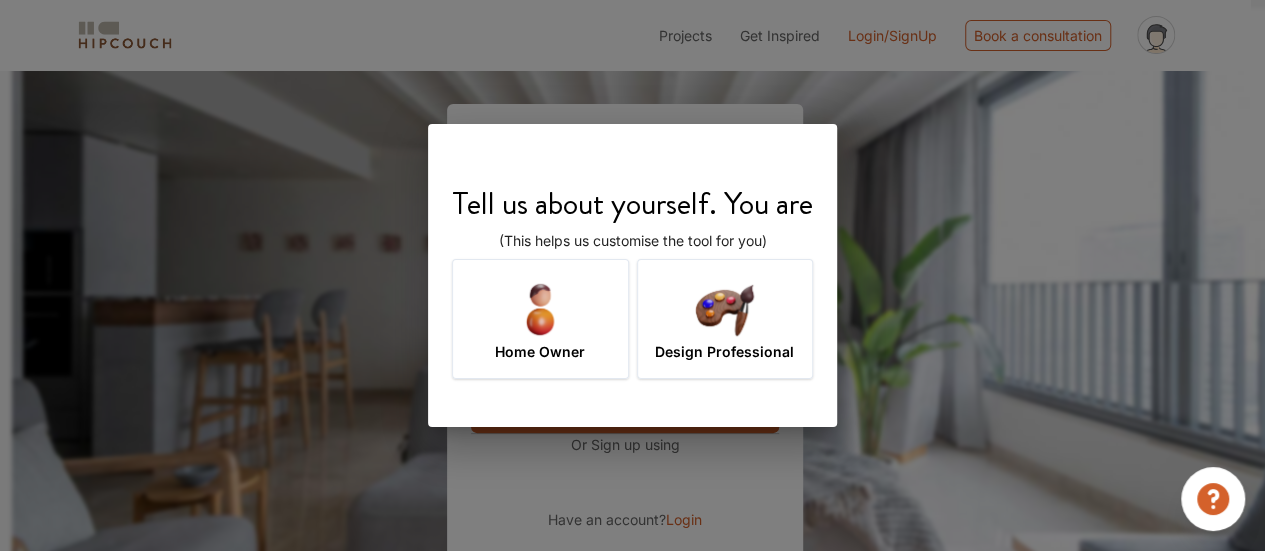 scroll, scrollTop: 72, scrollLeft: 0, axis: vertical 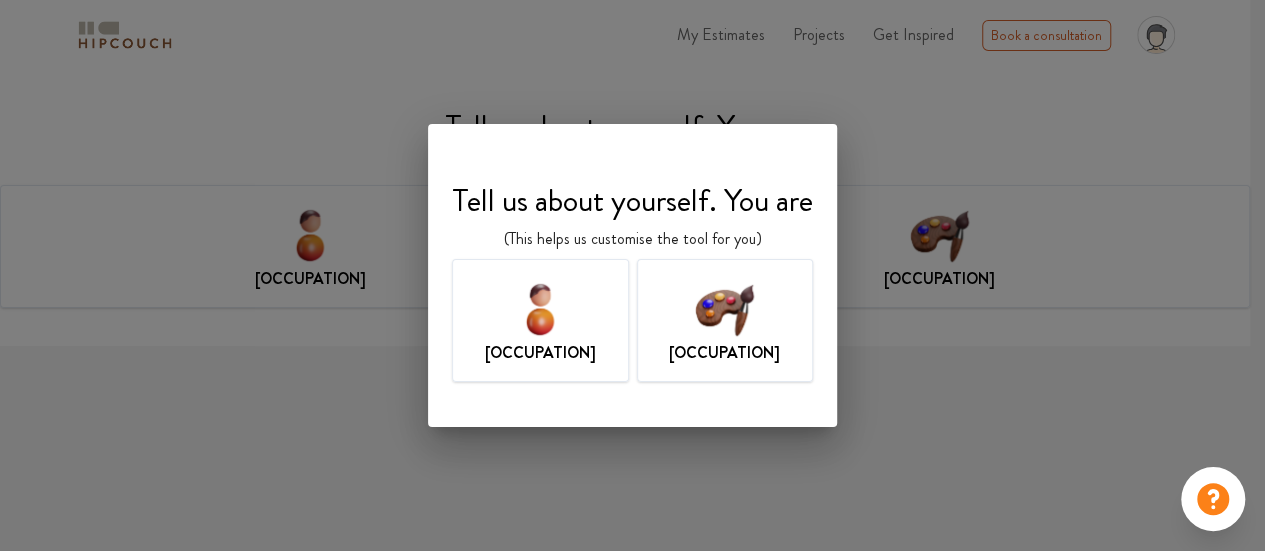 click at bounding box center (540, 308) 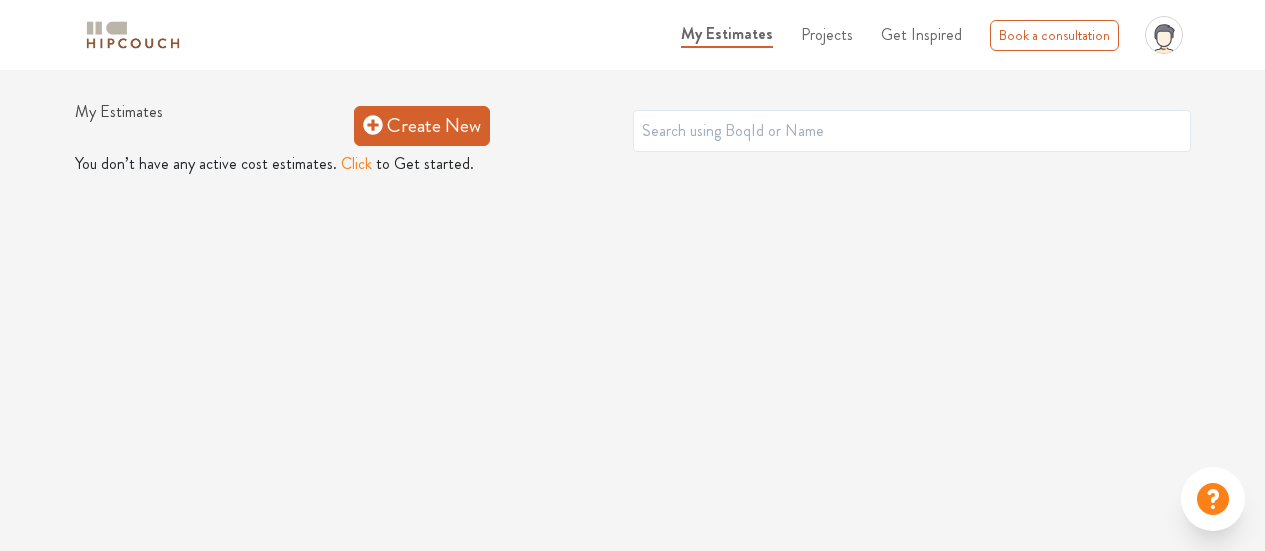 scroll, scrollTop: 0, scrollLeft: 0, axis: both 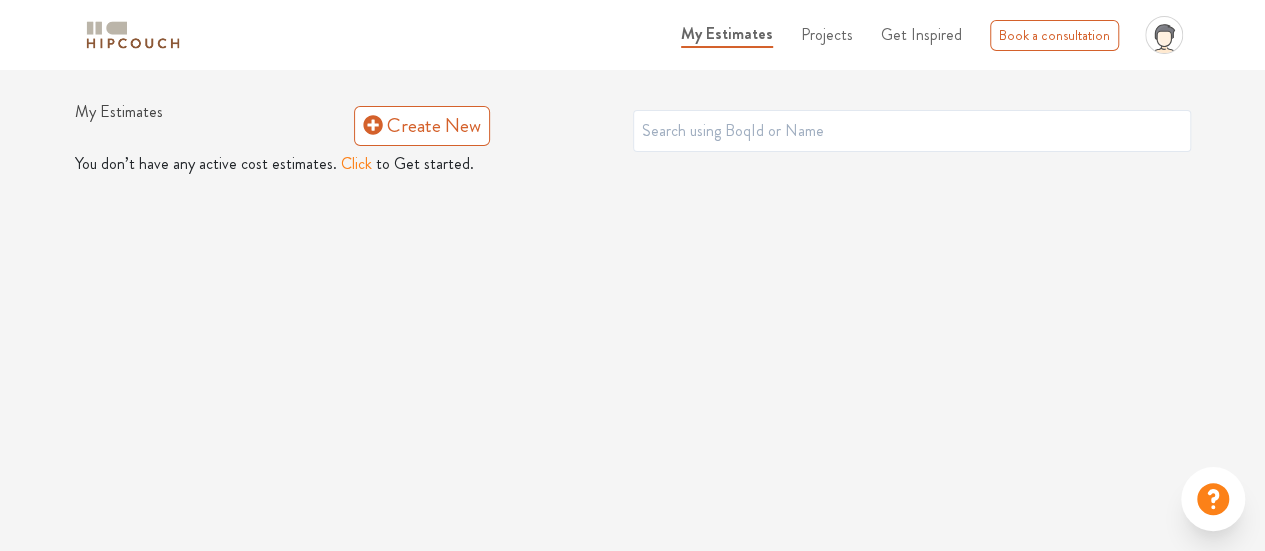 click on "Projects" at bounding box center [827, 34] 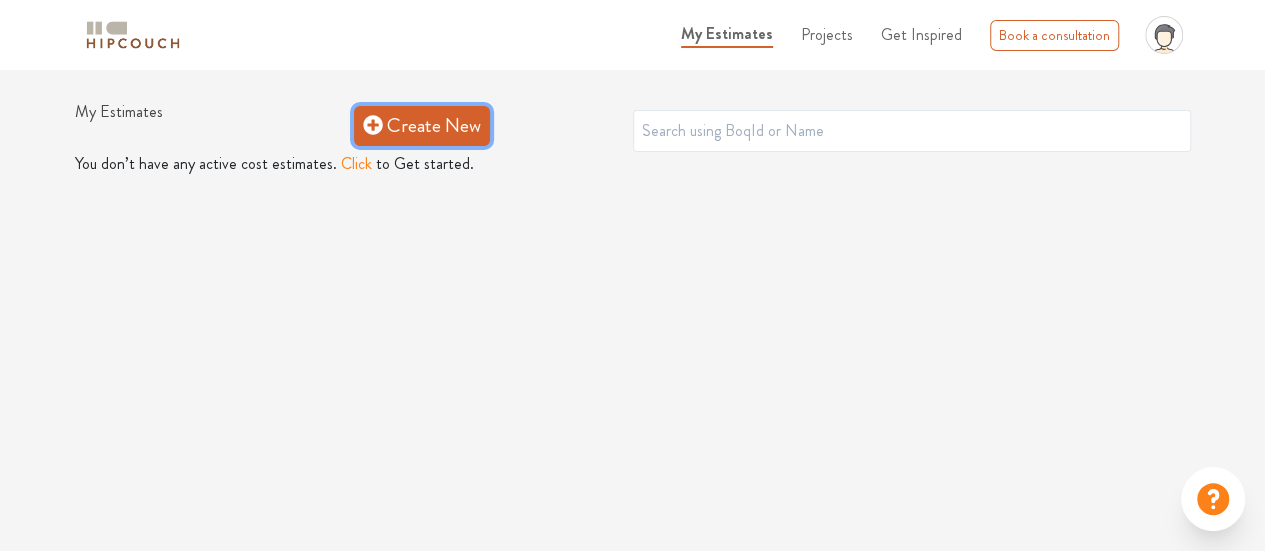 click on "Create New" at bounding box center [422, 126] 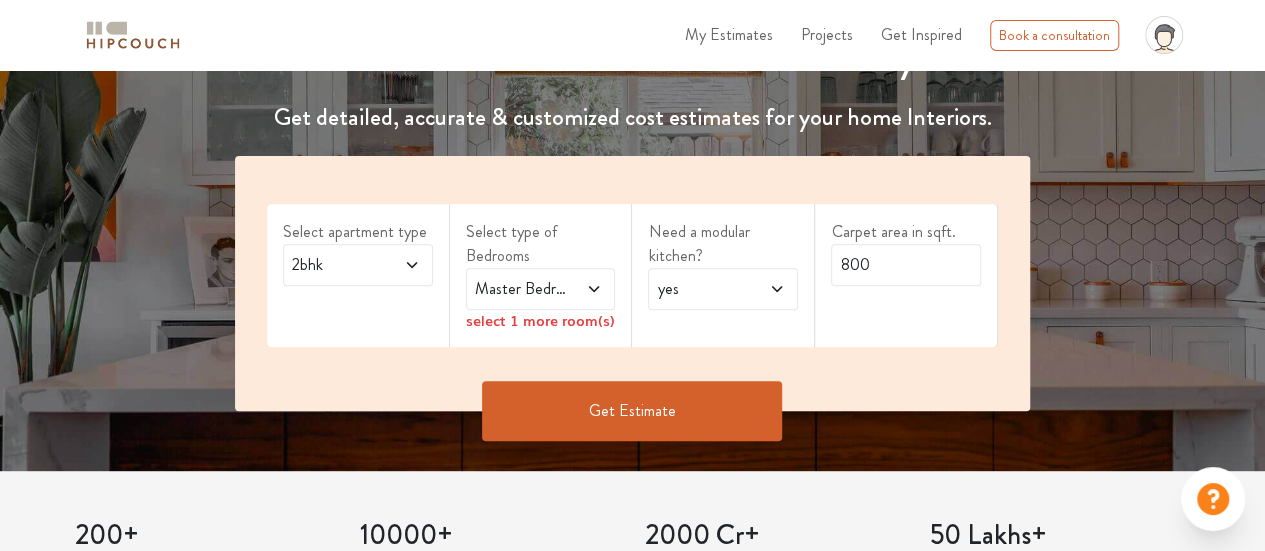 scroll, scrollTop: 294, scrollLeft: 0, axis: vertical 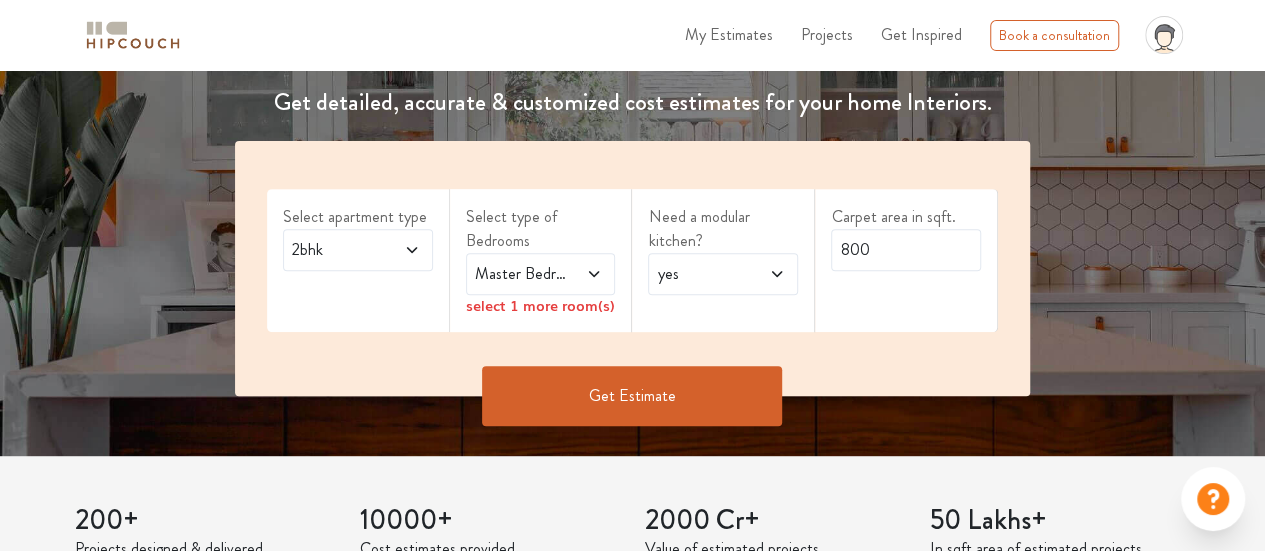 click on "2bhk" at bounding box center [337, 250] 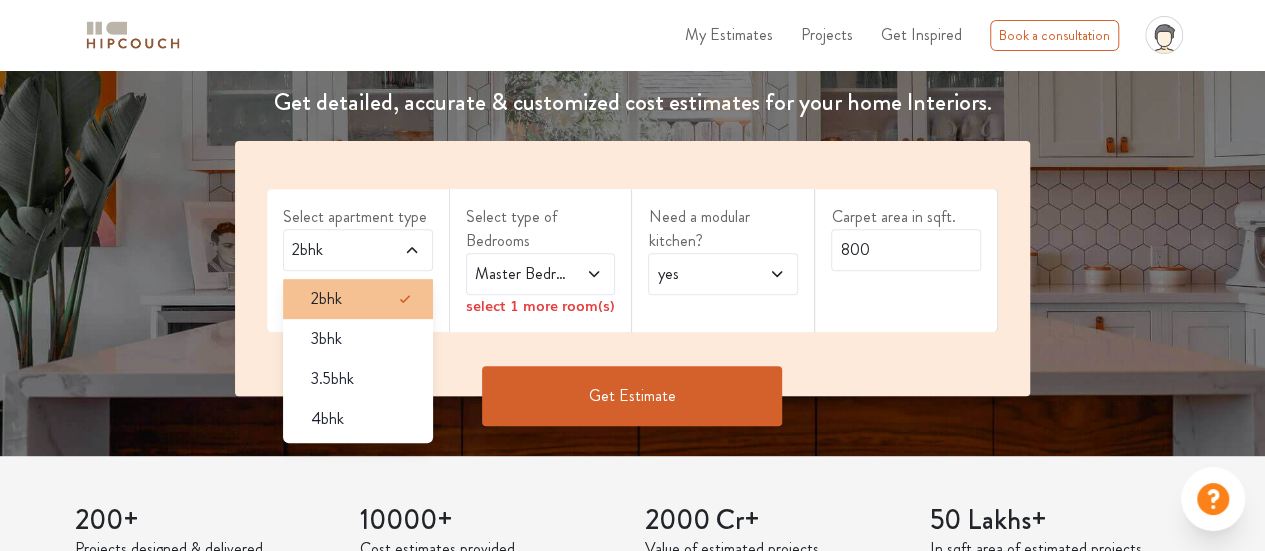 click on "2bhk" at bounding box center (364, 299) 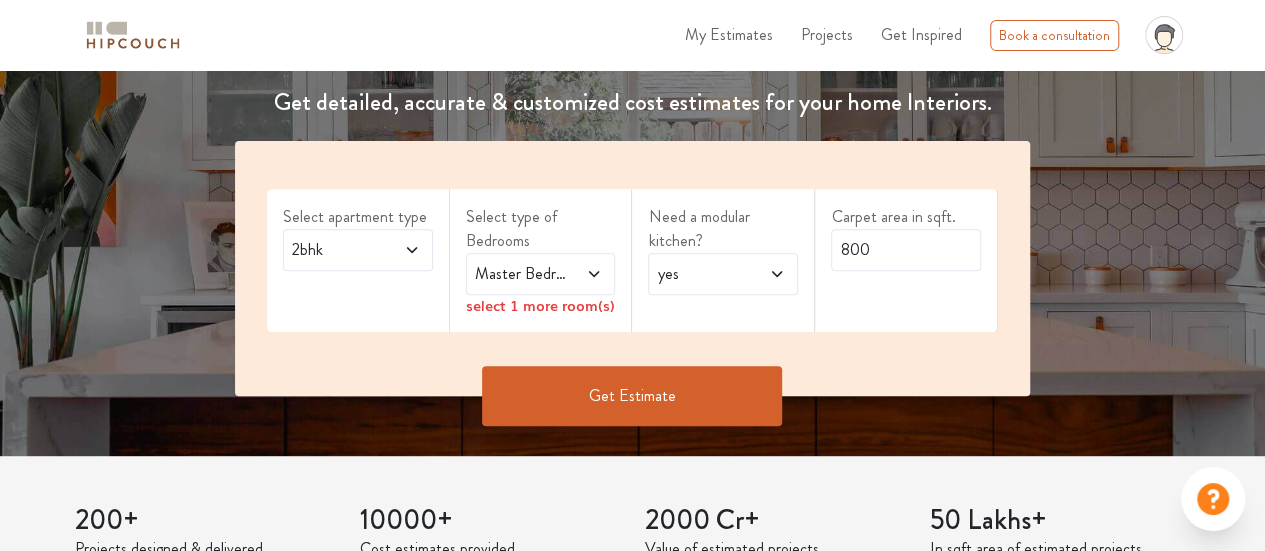 click 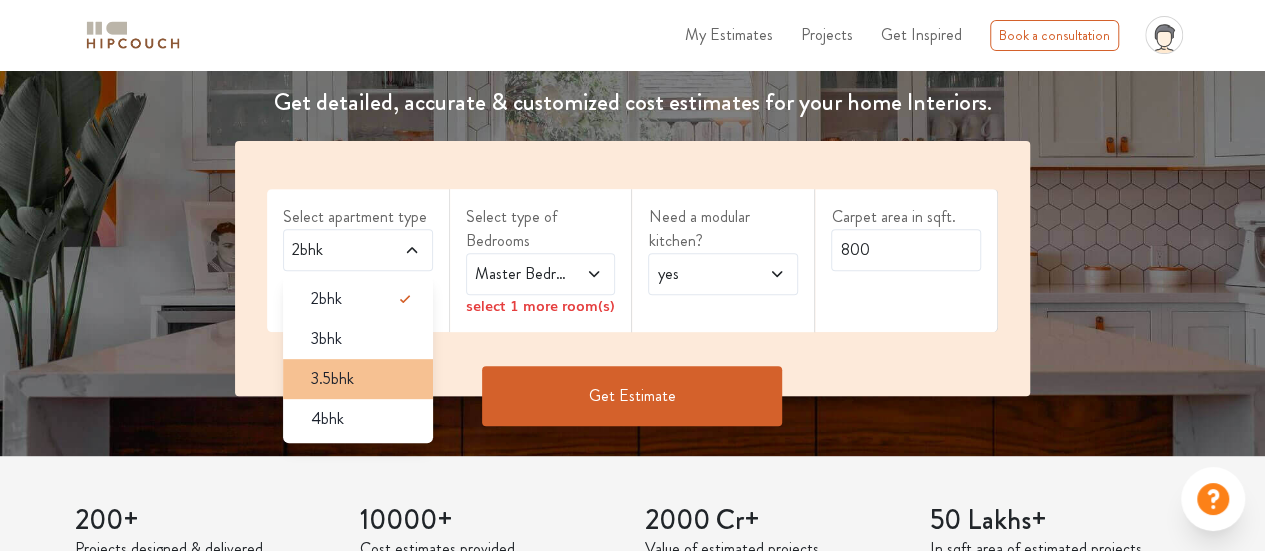 click on "3.5bhk" at bounding box center [364, 379] 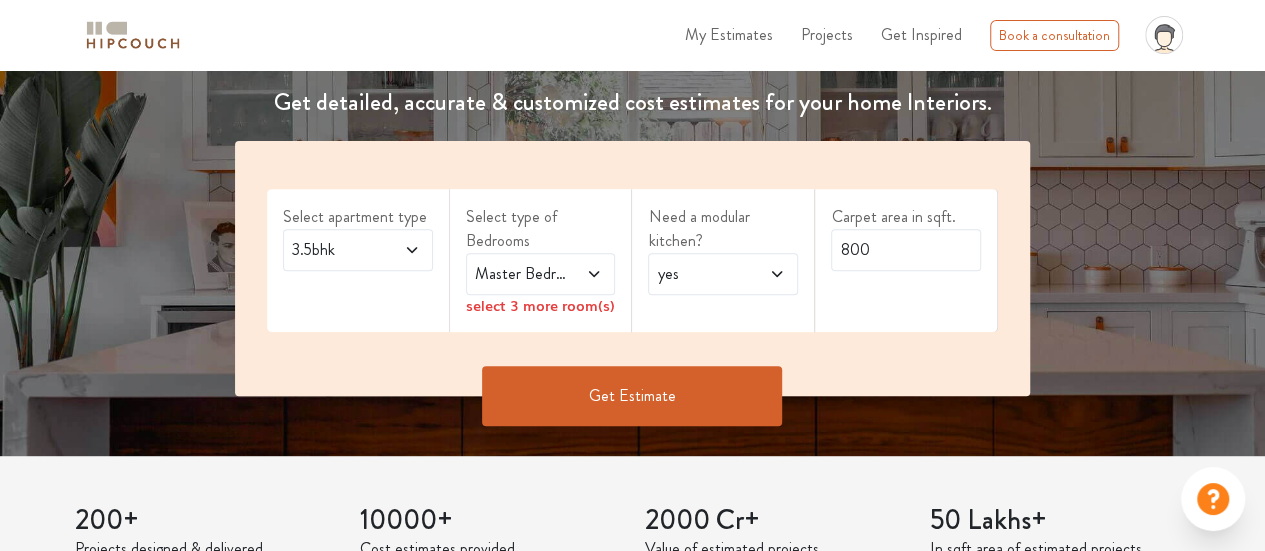 click at bounding box center [586, 274] 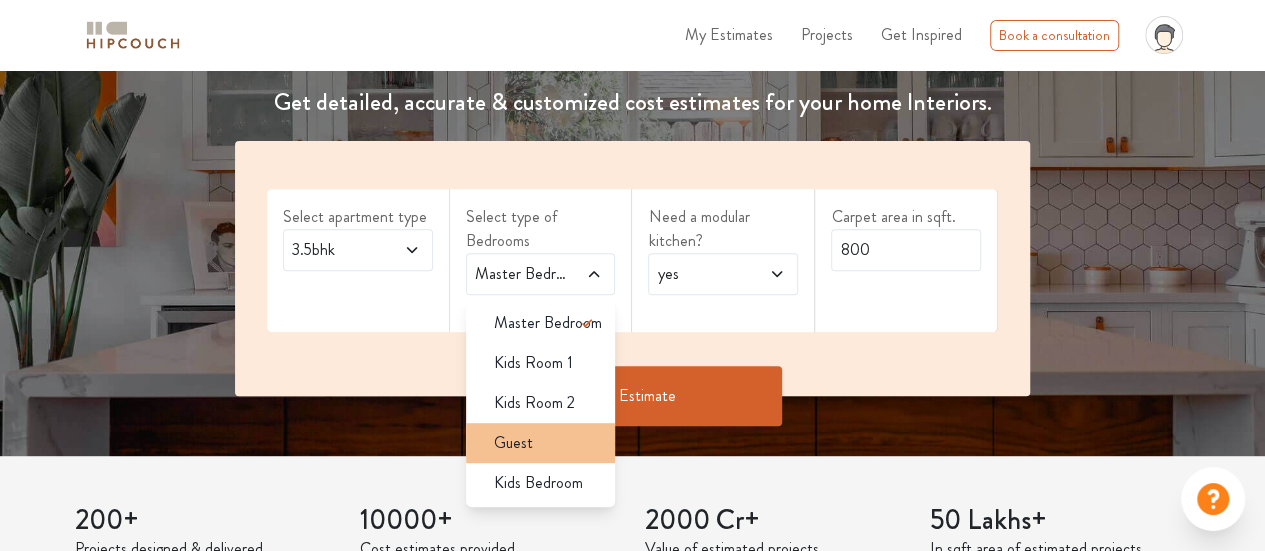 click on "Guest" at bounding box center [513, 443] 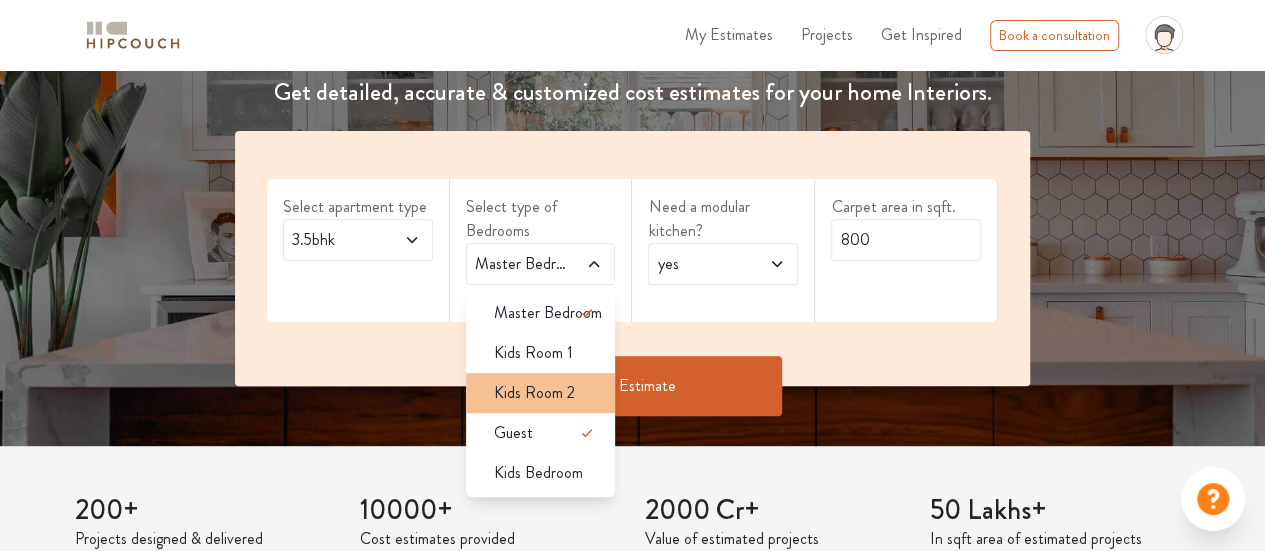 scroll, scrollTop: 294, scrollLeft: 0, axis: vertical 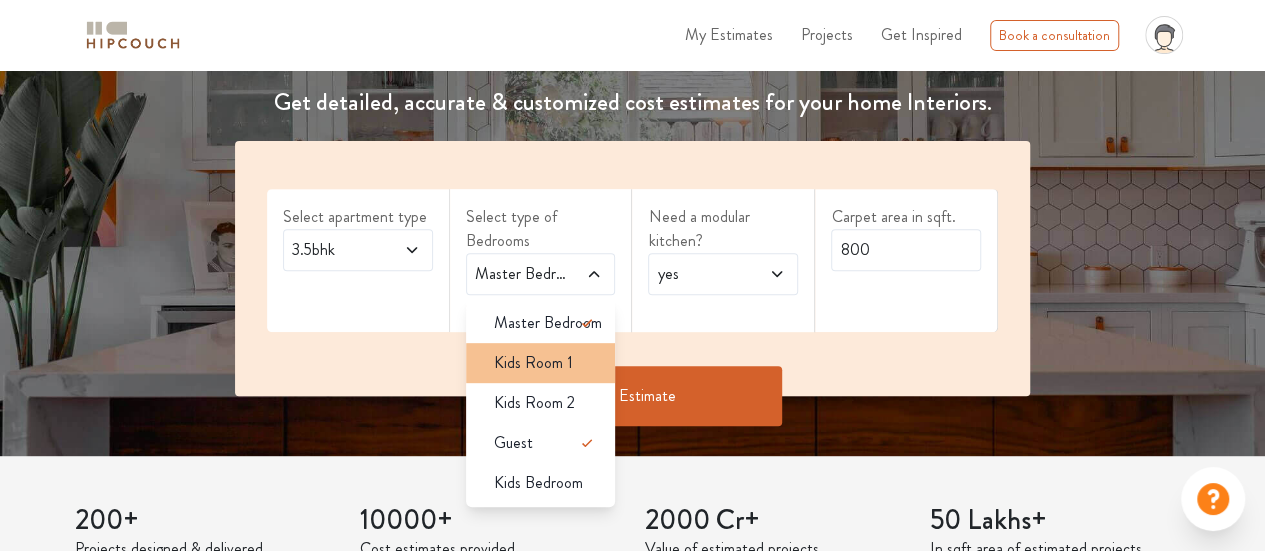click on "Kids Room 1" at bounding box center [533, 363] 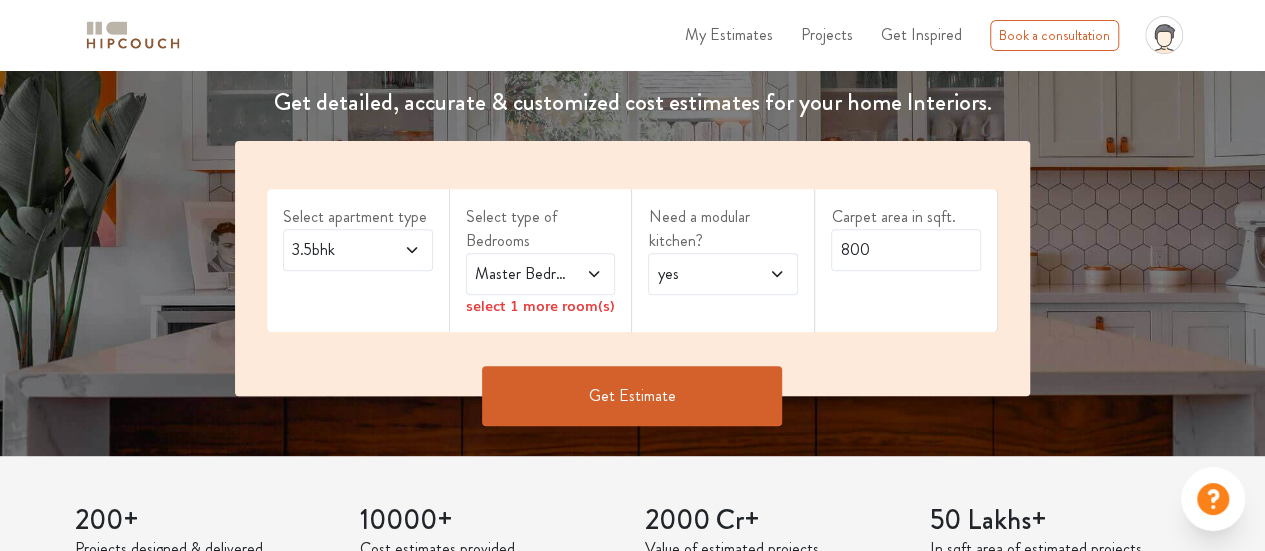 click 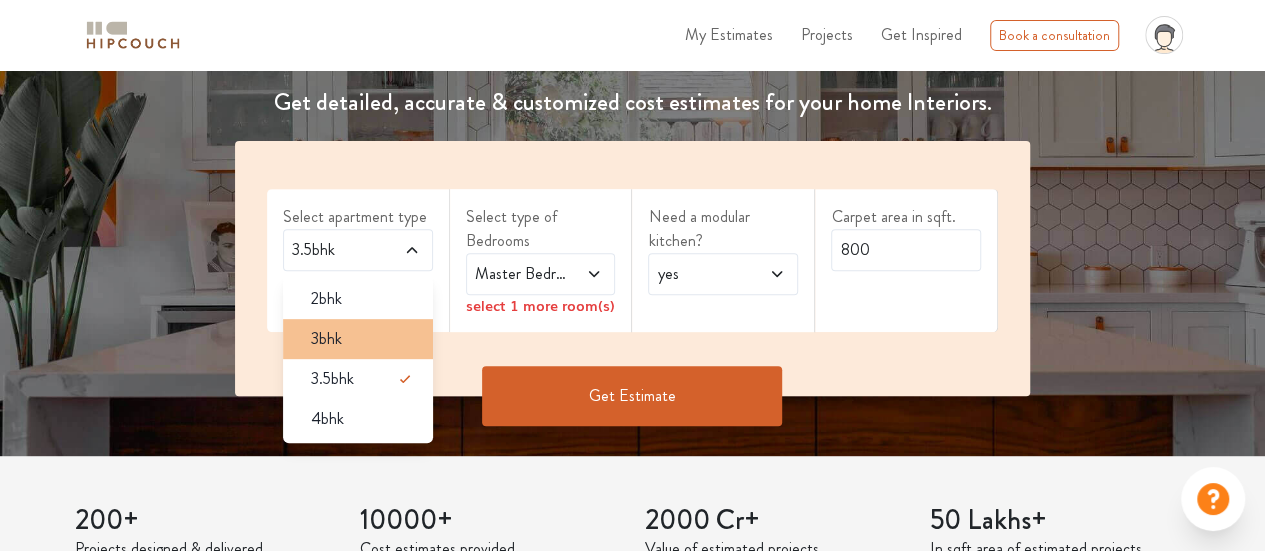 click on "3bhk" at bounding box center (364, 339) 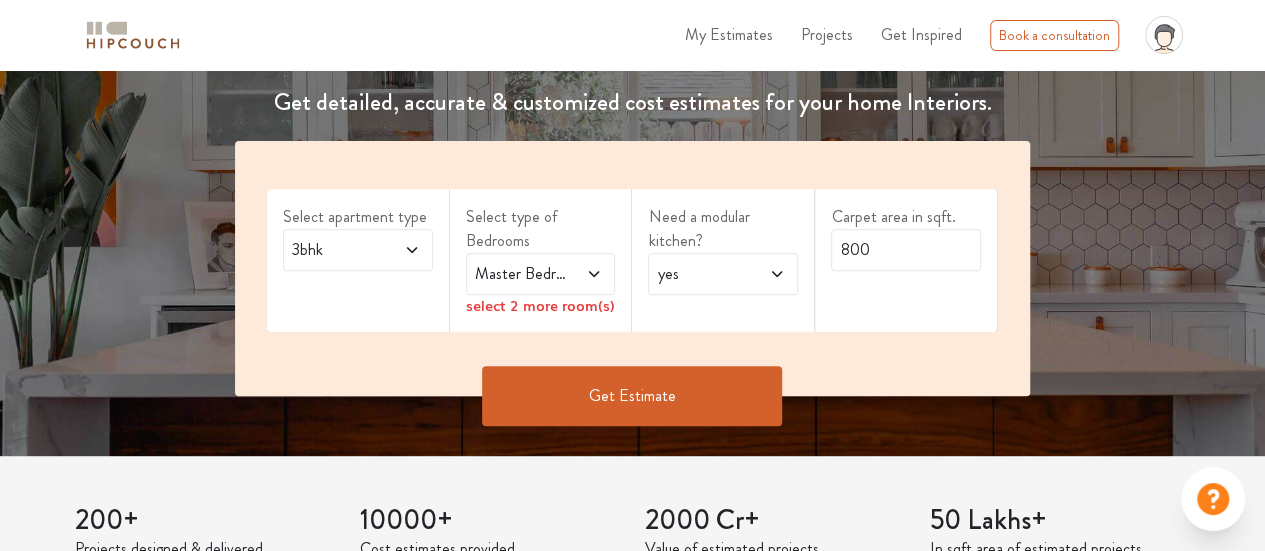 click 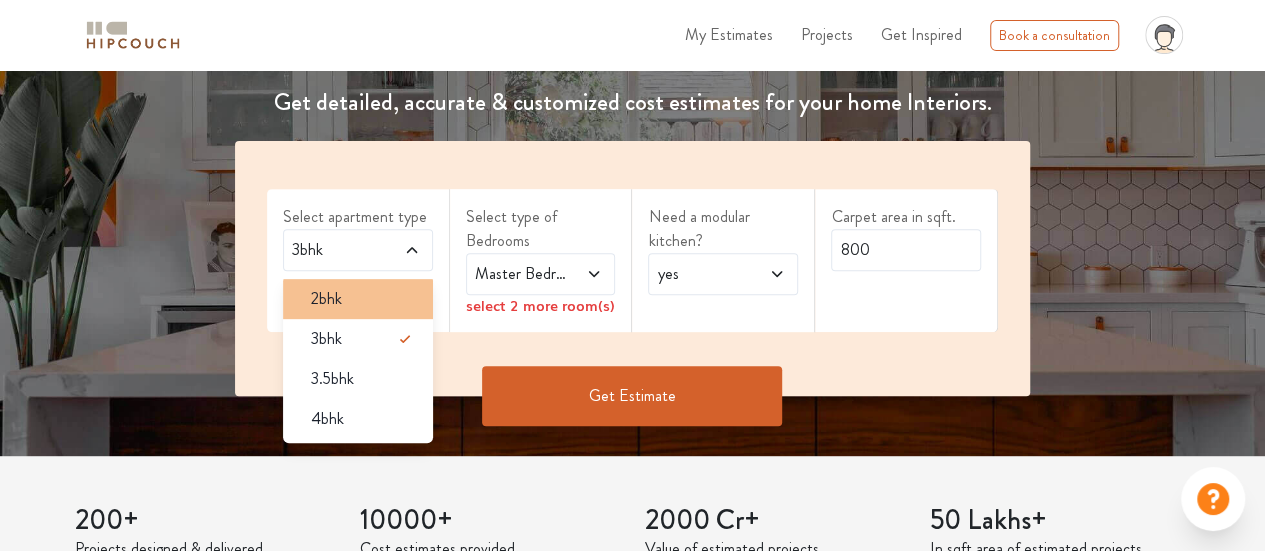 click on "2bhk" at bounding box center [364, 299] 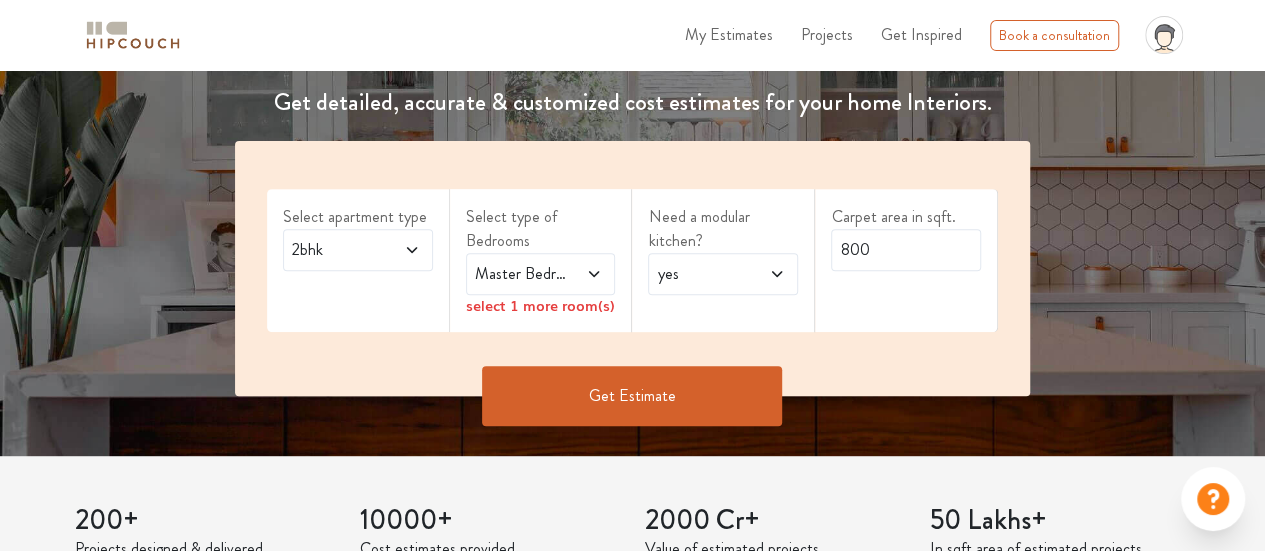 click 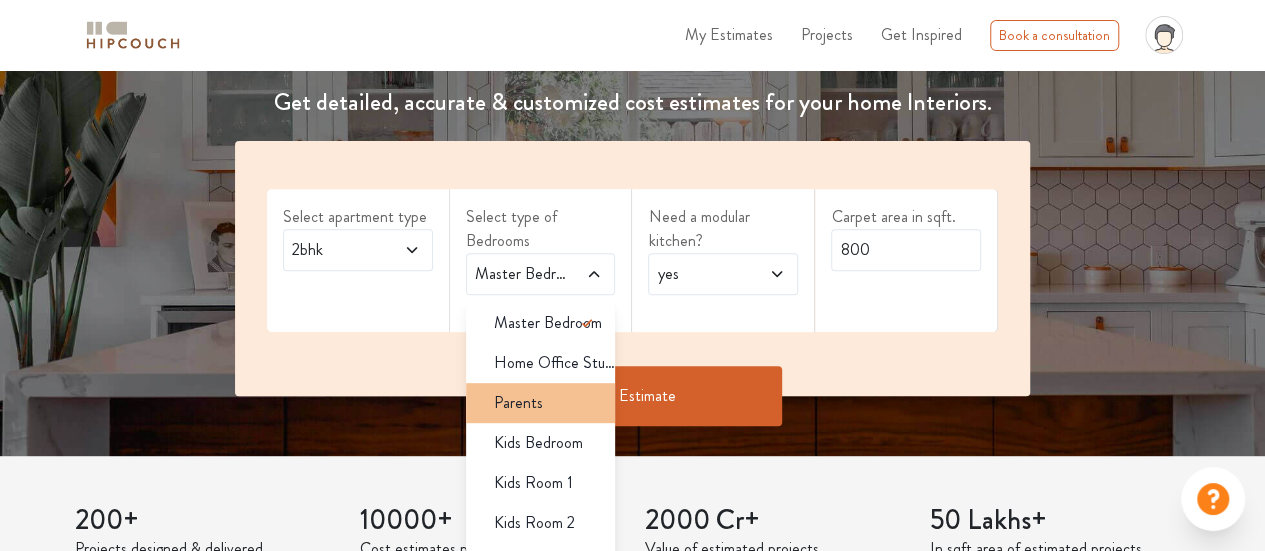 click on "Parents" at bounding box center (518, 403) 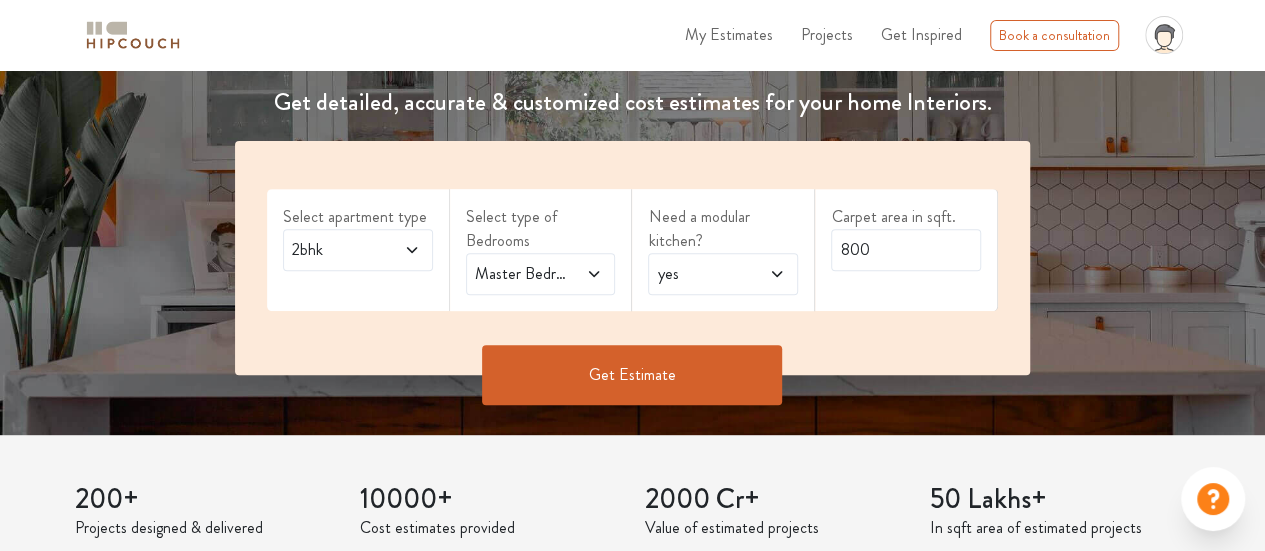 click 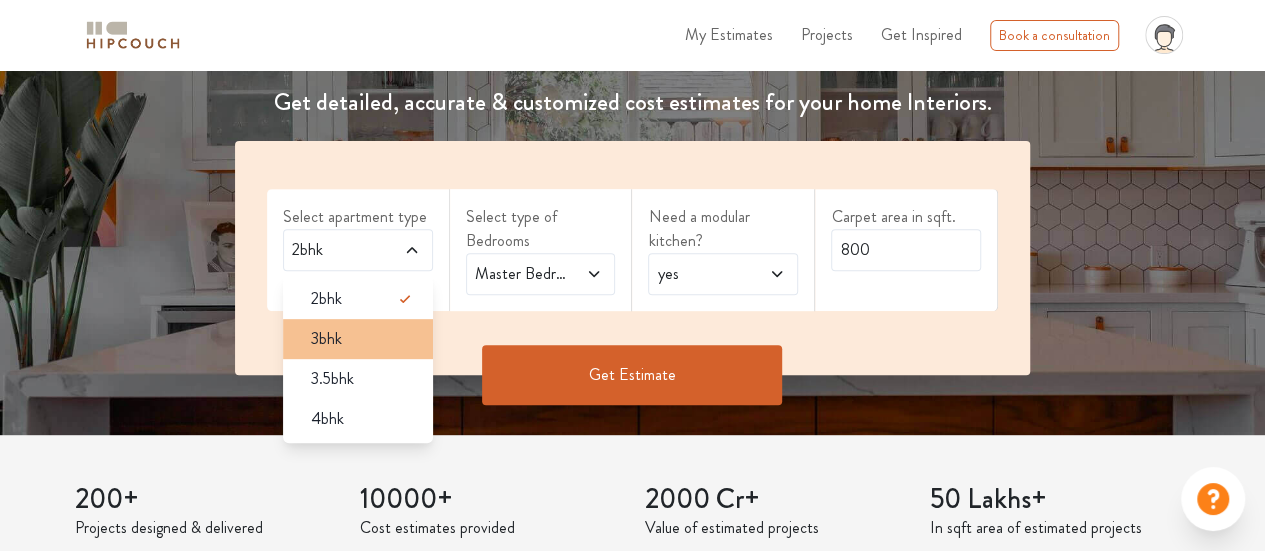 click on "3bhk" at bounding box center [326, 339] 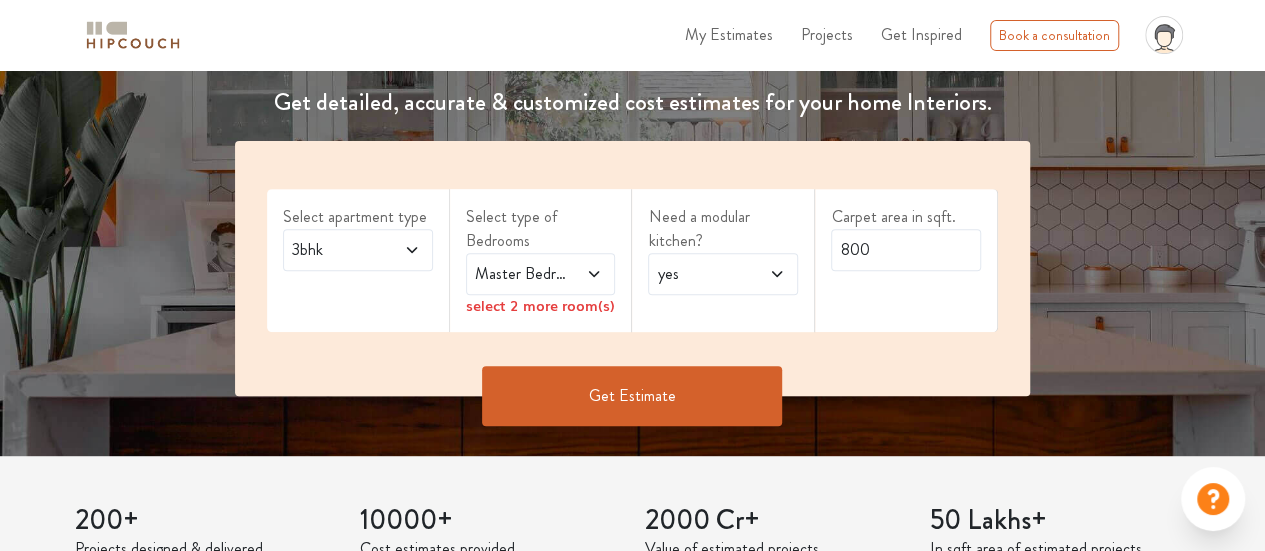 click 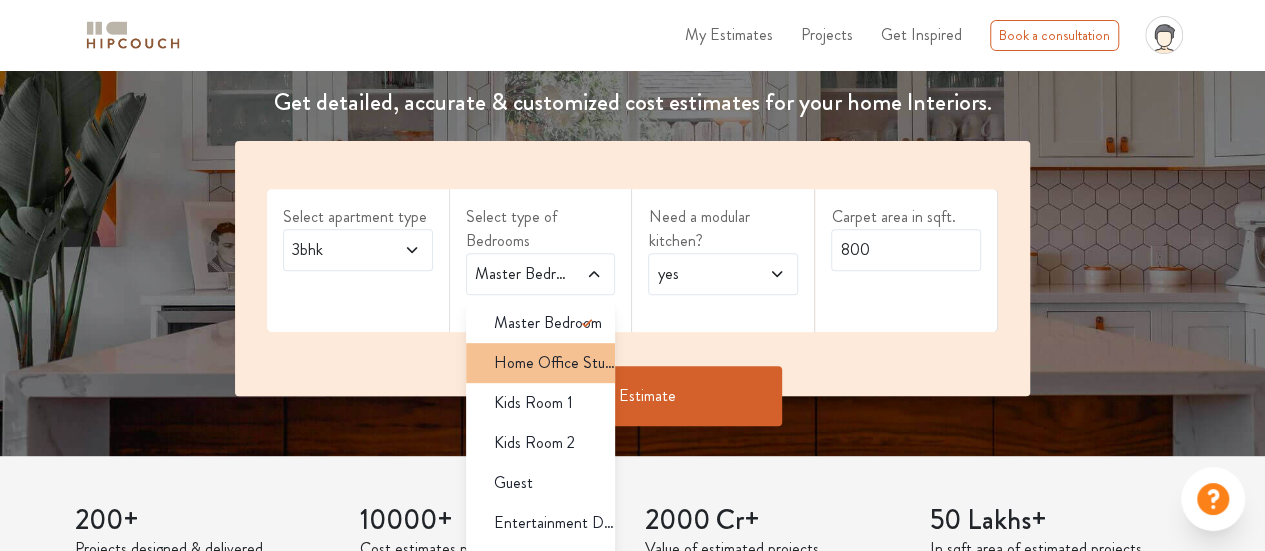click on "Home Office Study" at bounding box center (555, 363) 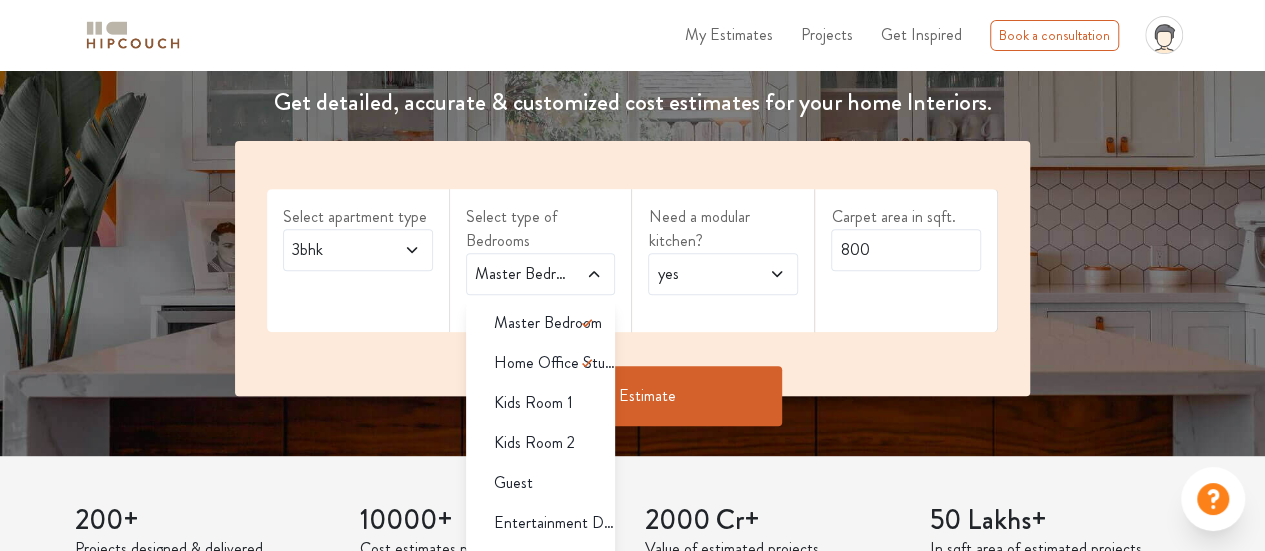 scroll, scrollTop: 52, scrollLeft: 0, axis: vertical 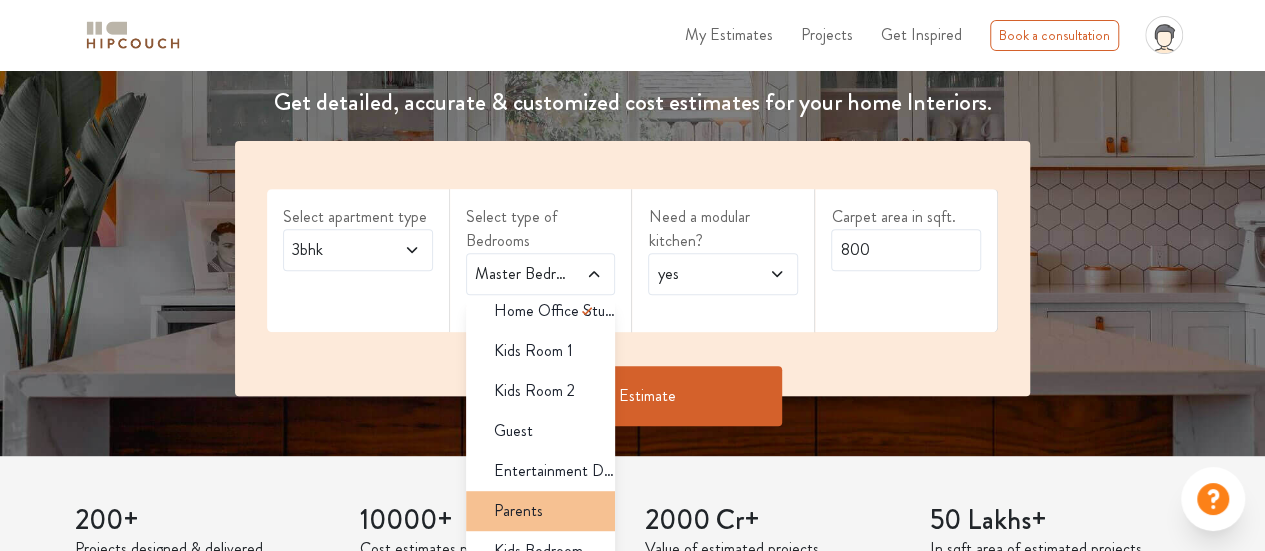 click on "Parents" at bounding box center (518, 511) 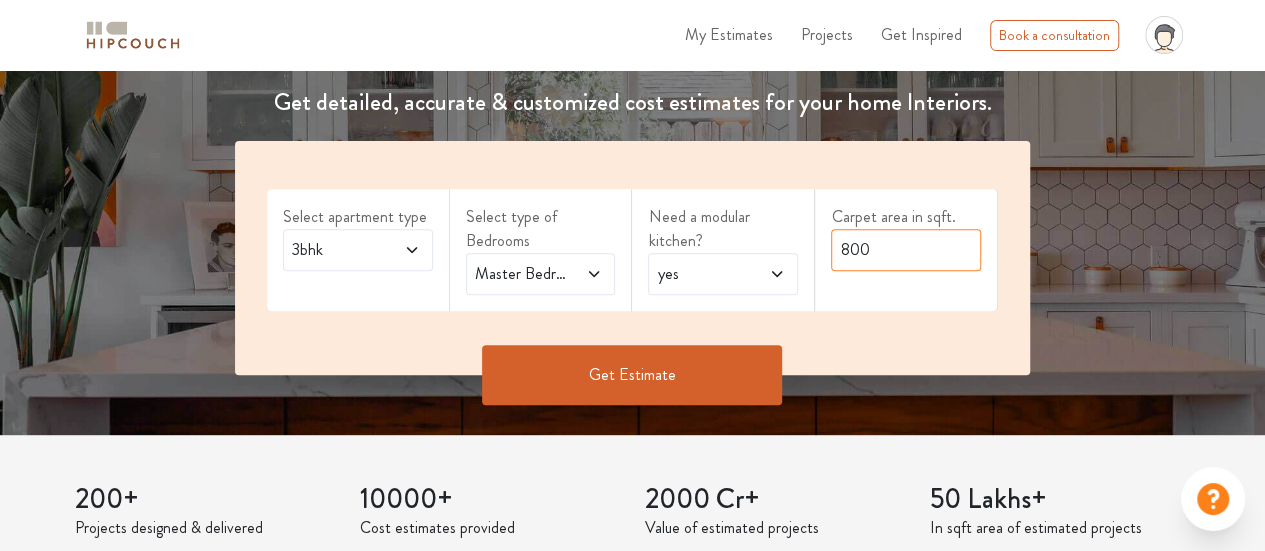 click on "800" at bounding box center (906, 250) 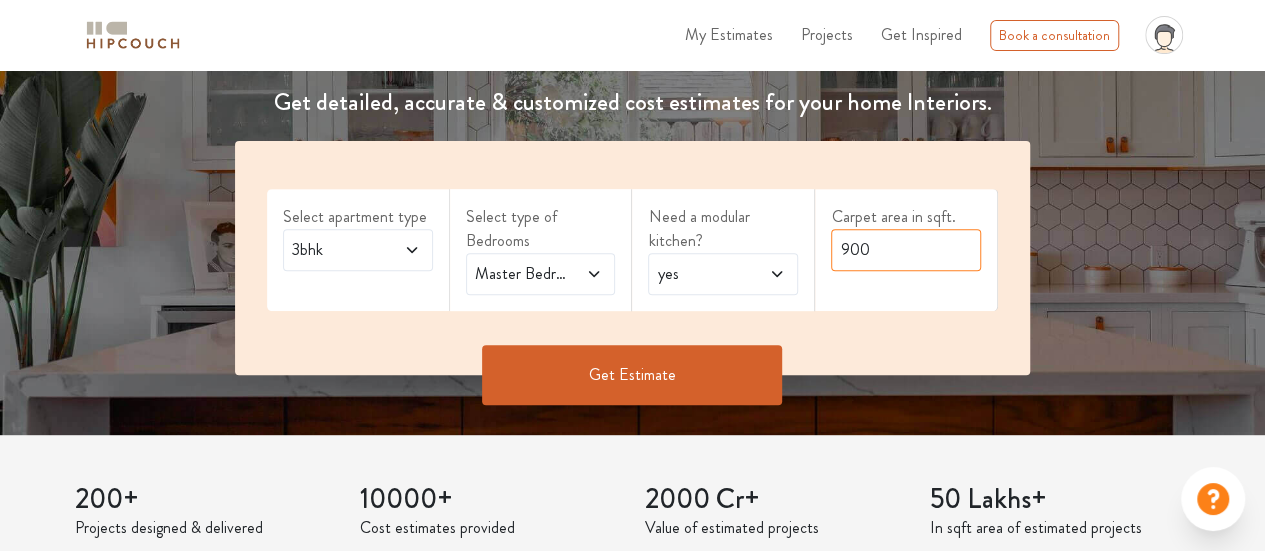 type on "900" 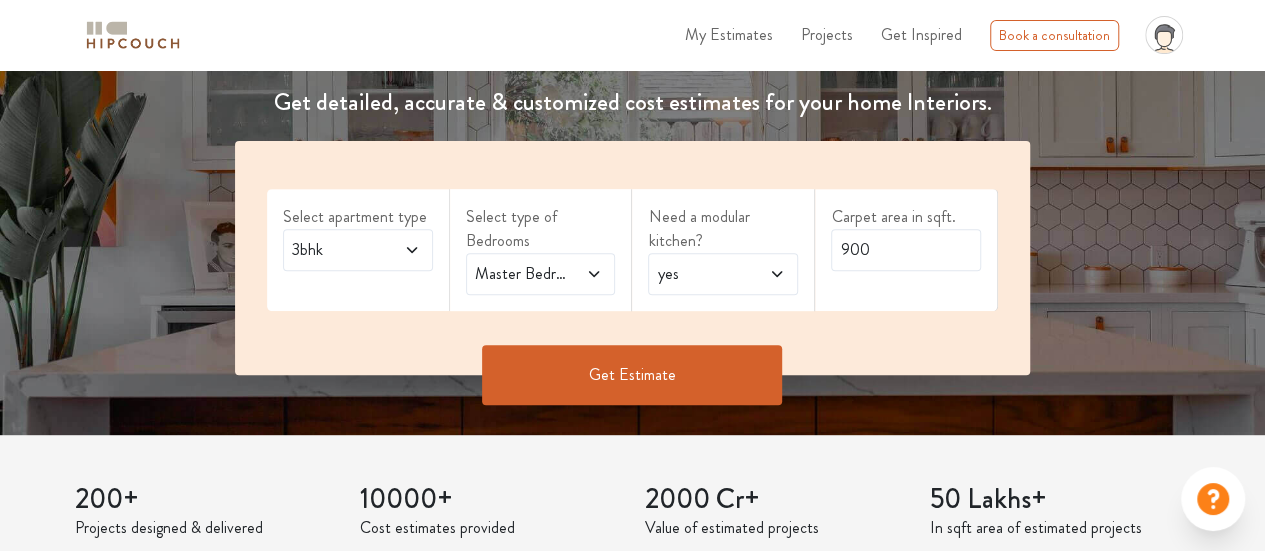 click on "Get Estimate" at bounding box center [632, 375] 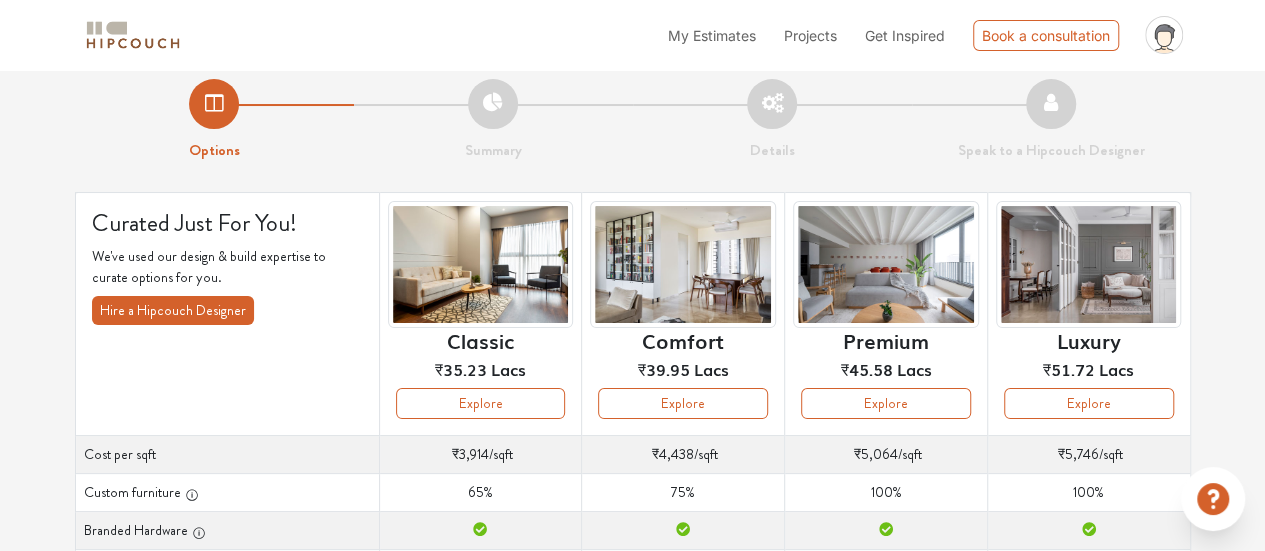 scroll, scrollTop: 14, scrollLeft: 0, axis: vertical 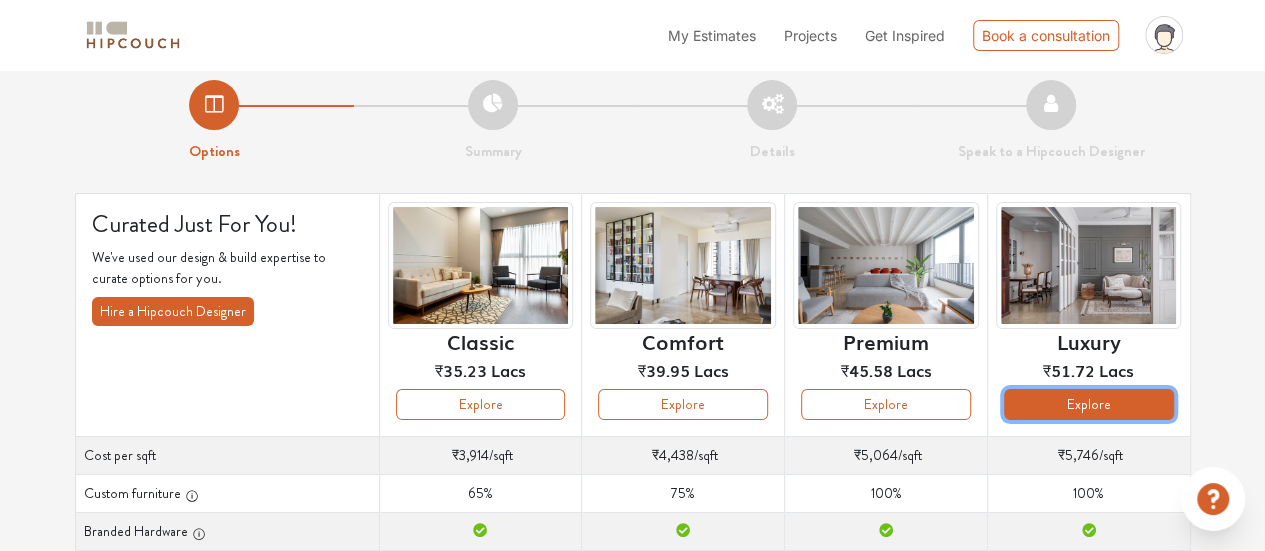 click on "Explore" at bounding box center (1089, 404) 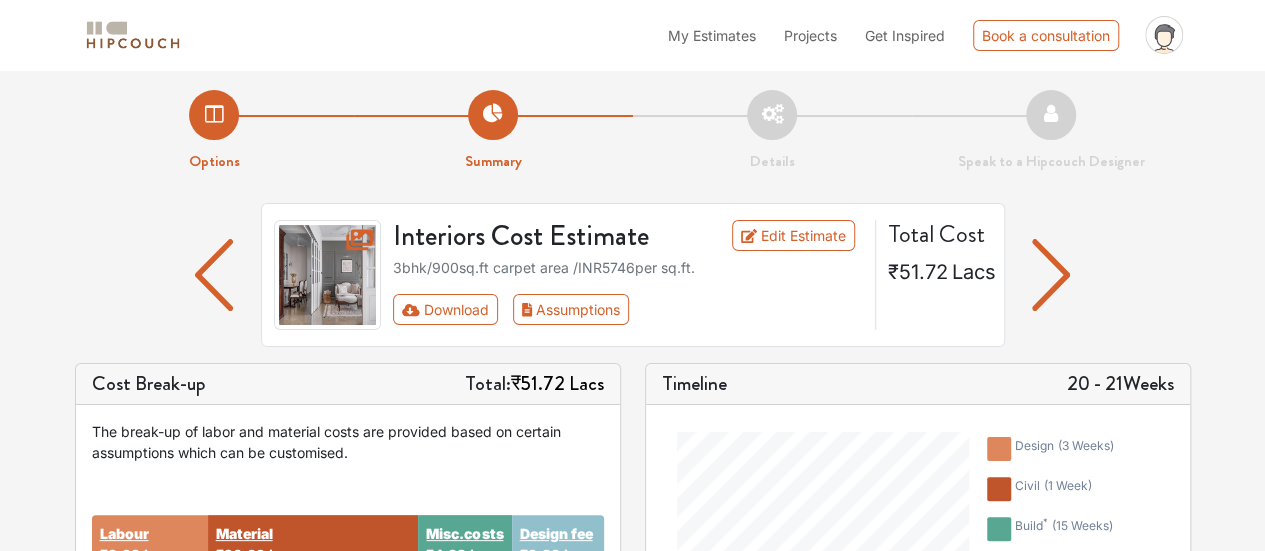 scroll, scrollTop: 5, scrollLeft: 0, axis: vertical 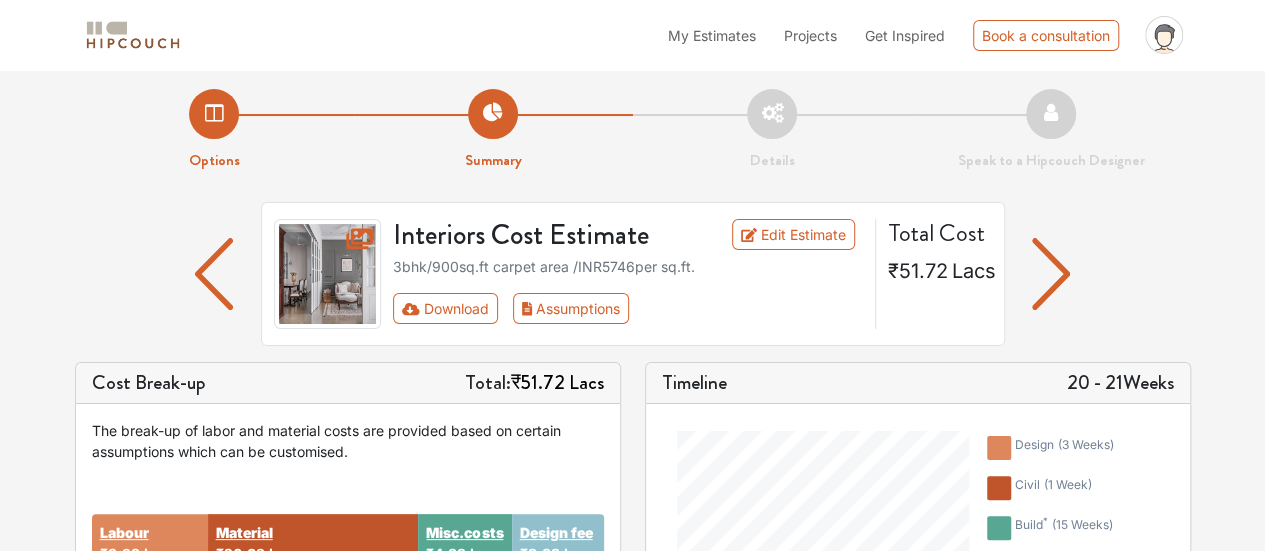 click at bounding box center (1051, 274) 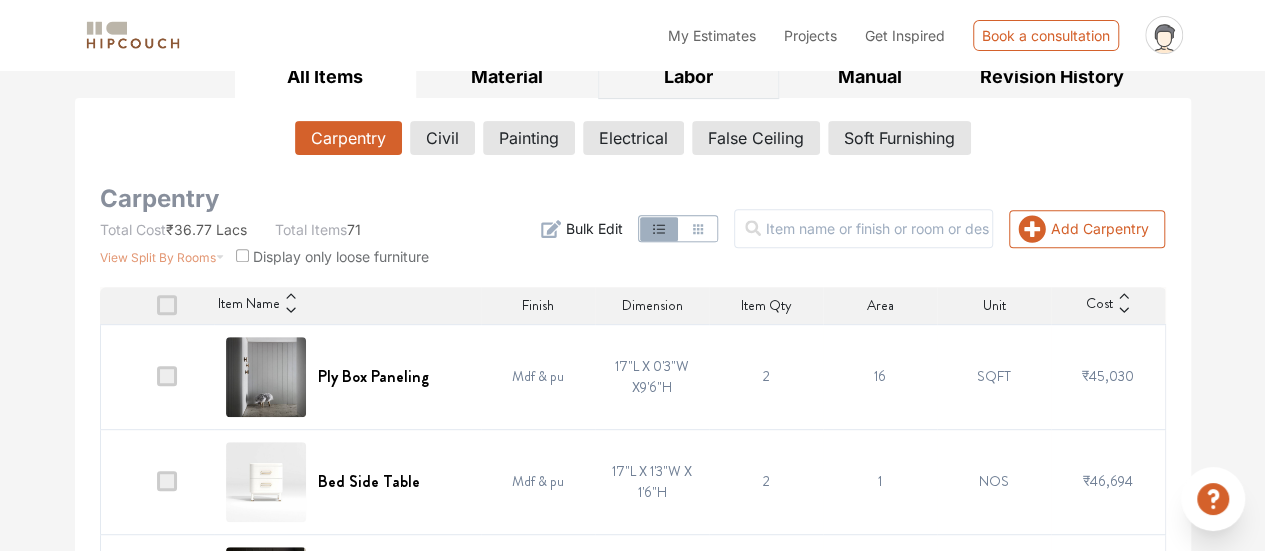 scroll, scrollTop: 0, scrollLeft: 0, axis: both 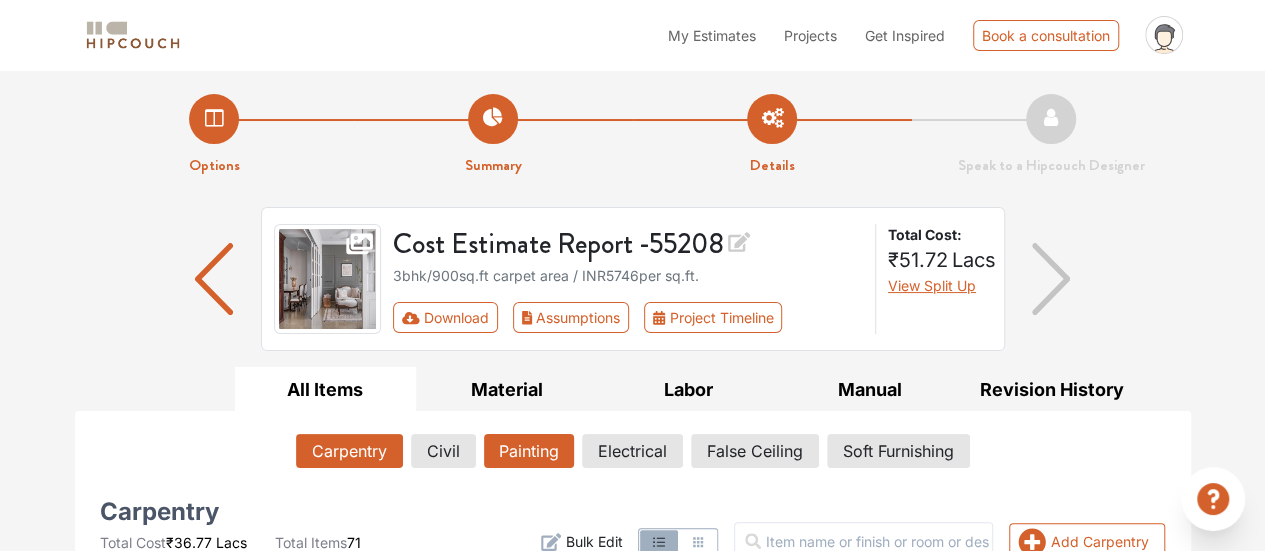 click on "Painting" at bounding box center [529, 451] 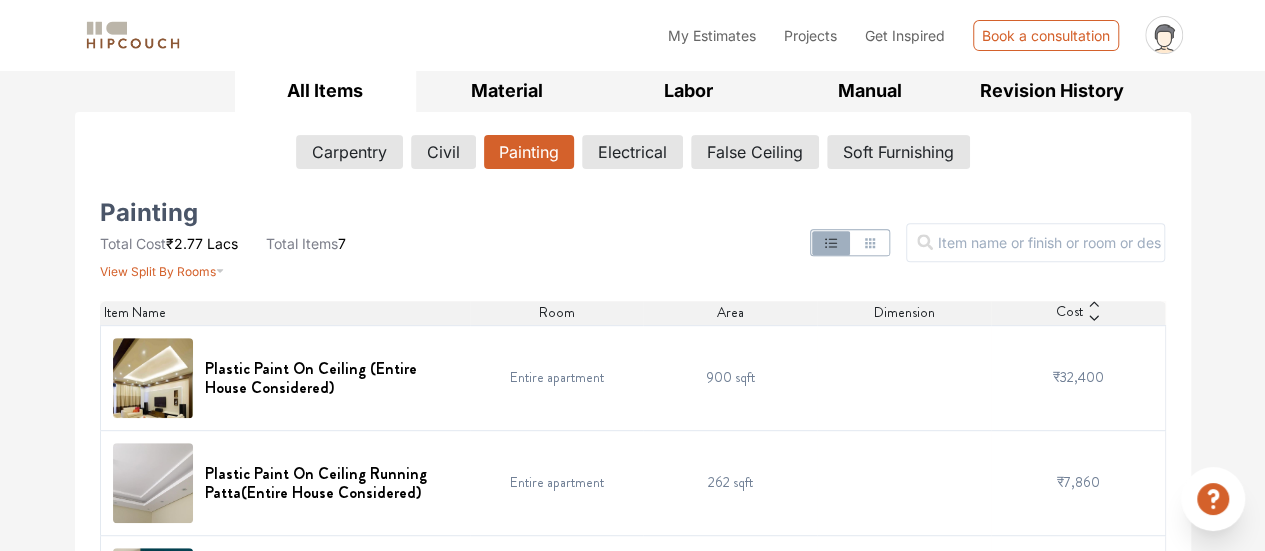 scroll, scrollTop: 298, scrollLeft: 0, axis: vertical 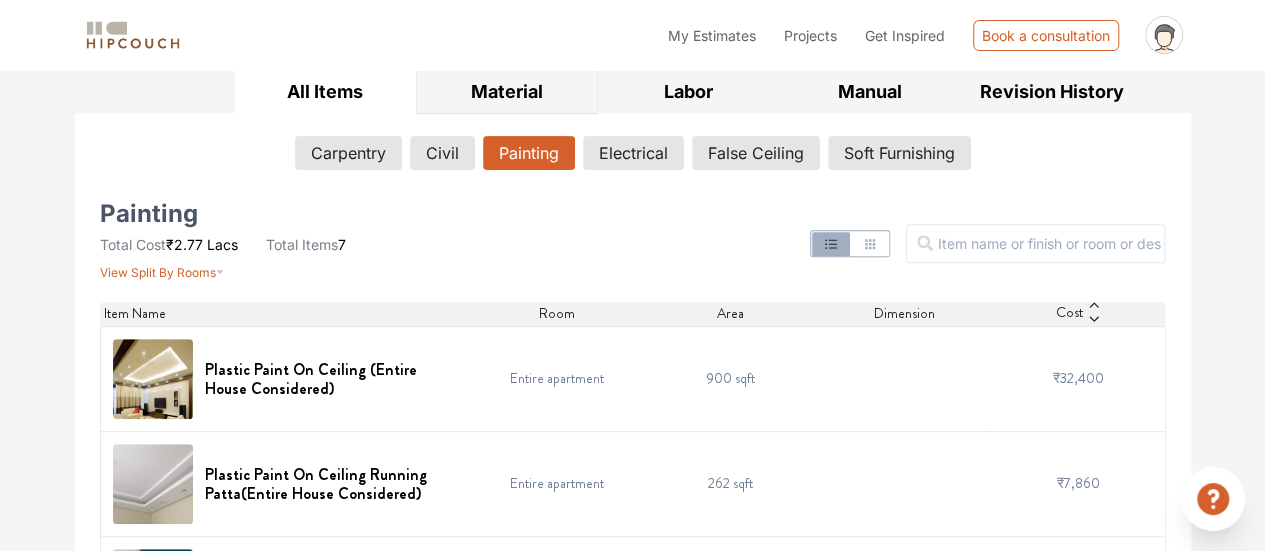 click on "Material" at bounding box center (507, 91) 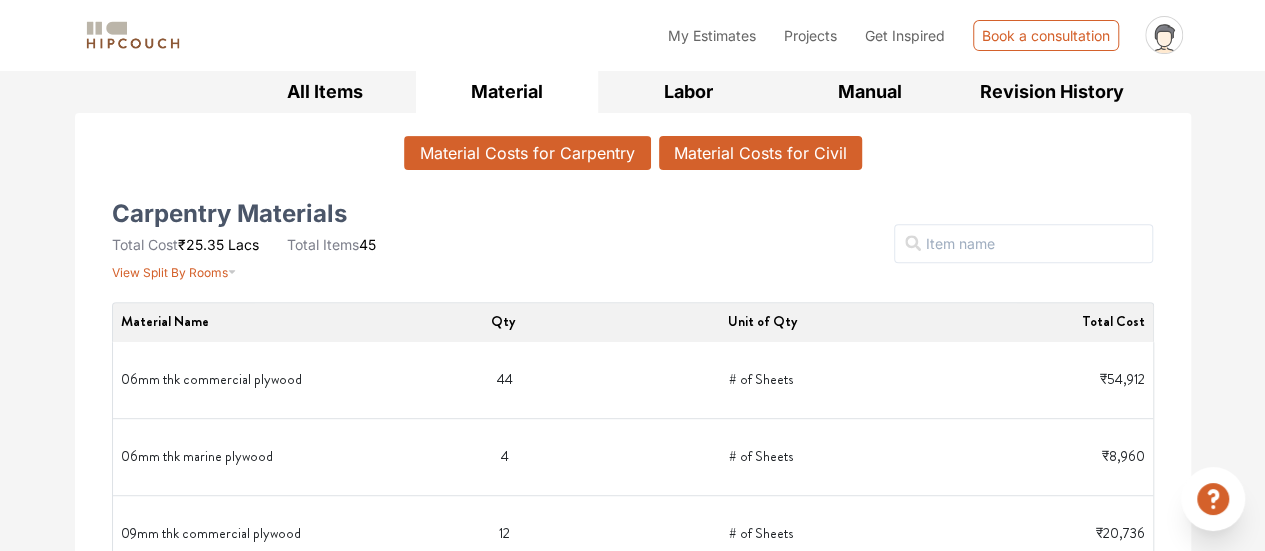click on "Material Costs for Civil" at bounding box center (760, 153) 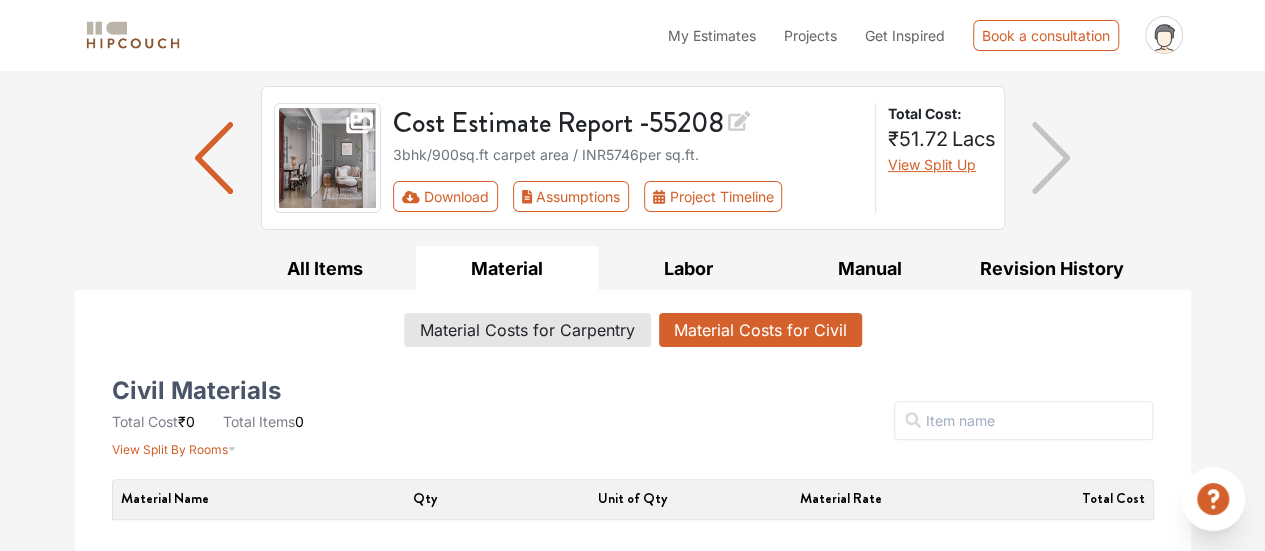 scroll, scrollTop: 118, scrollLeft: 0, axis: vertical 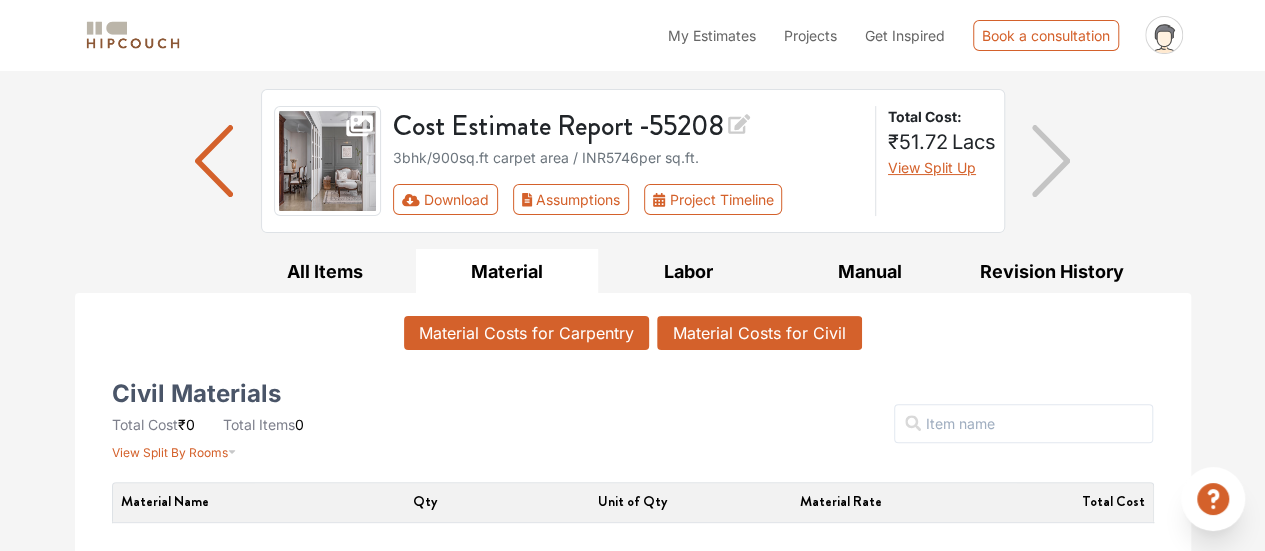 click on "Material Costs for Carpentry" at bounding box center [526, 333] 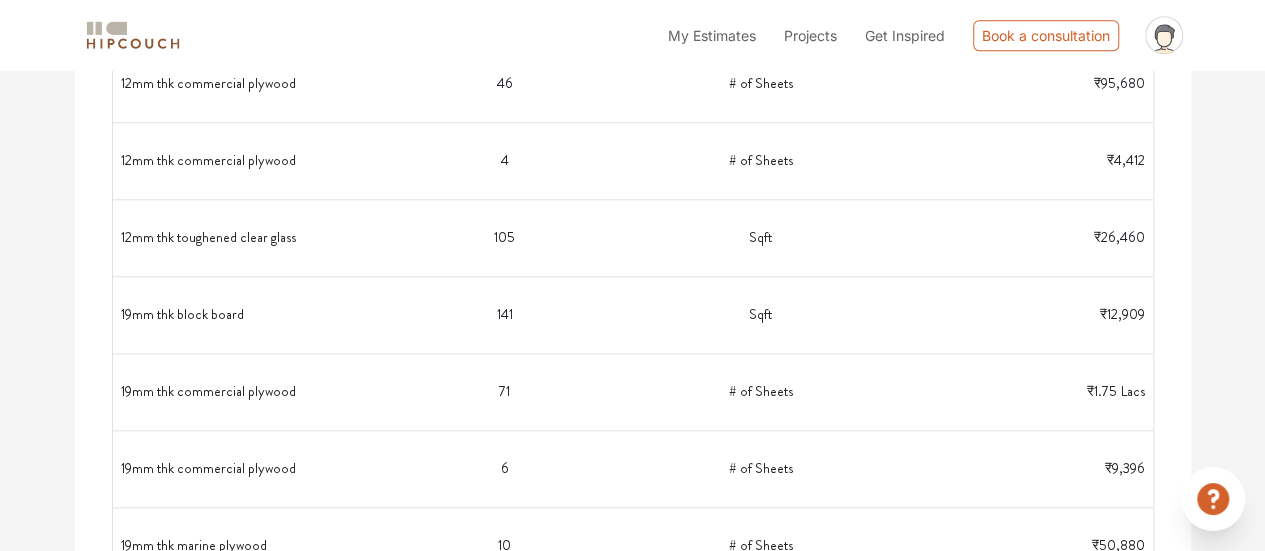 scroll, scrollTop: 902, scrollLeft: 0, axis: vertical 